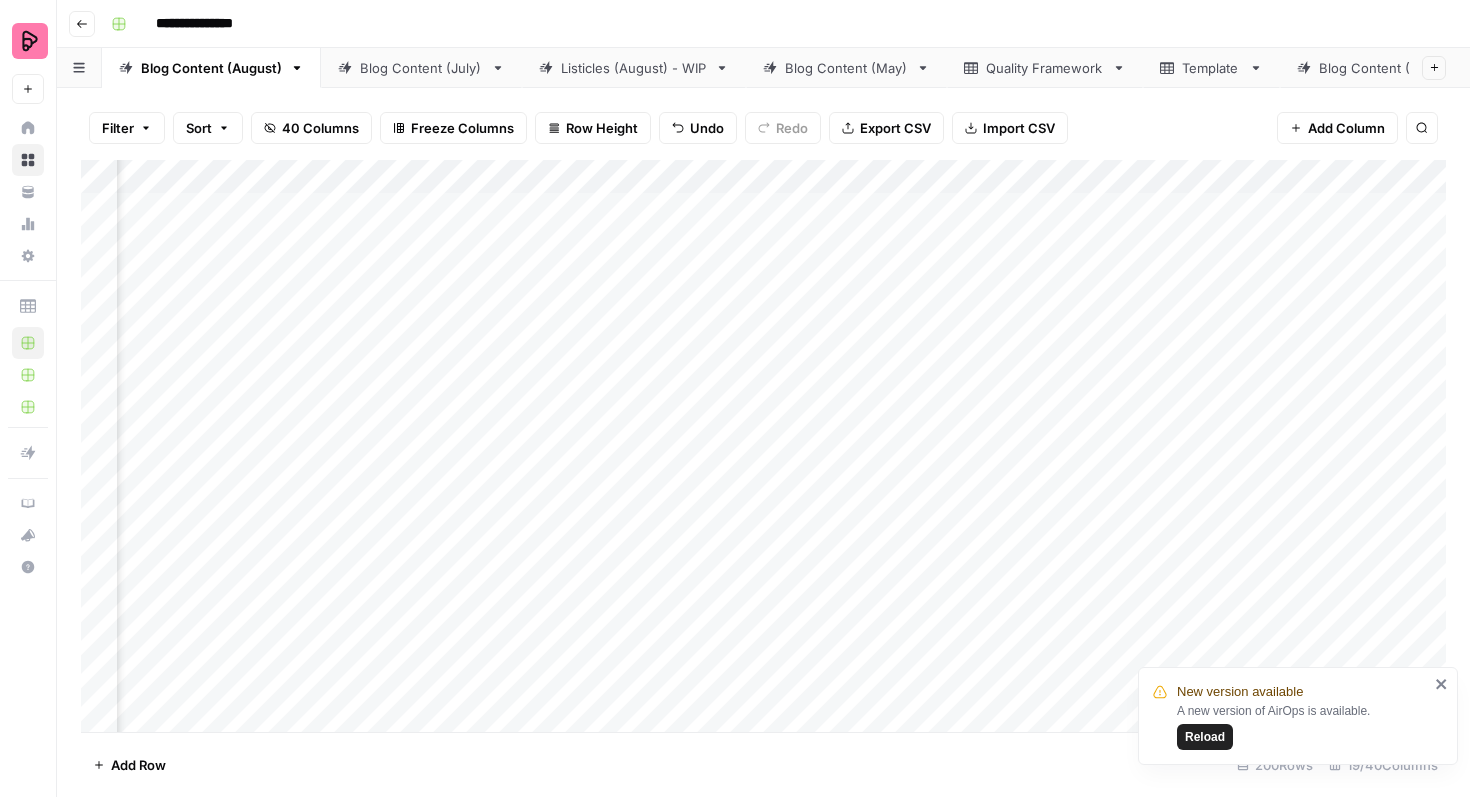 scroll, scrollTop: 0, scrollLeft: 0, axis: both 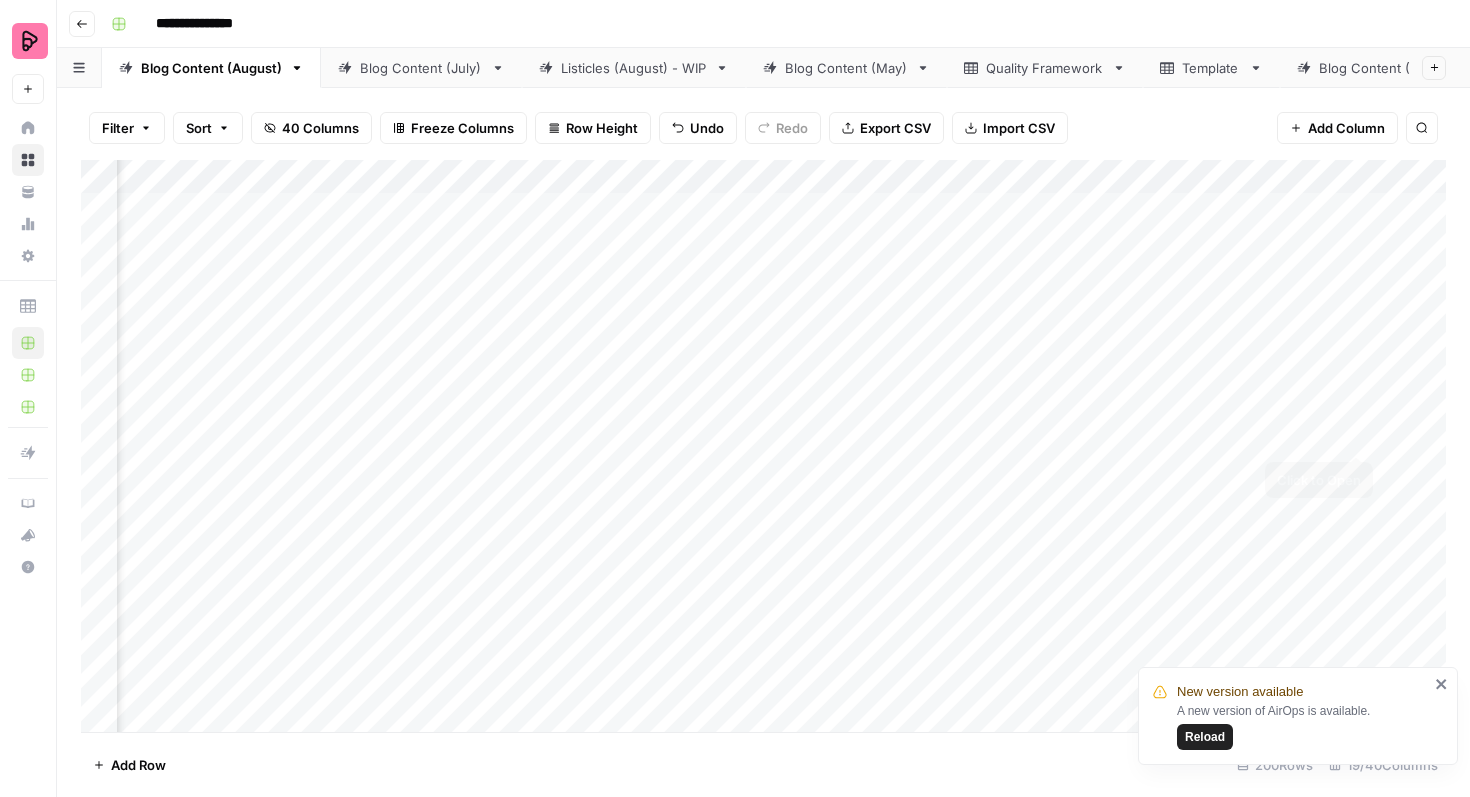 click on "Add Column" at bounding box center (763, 446) 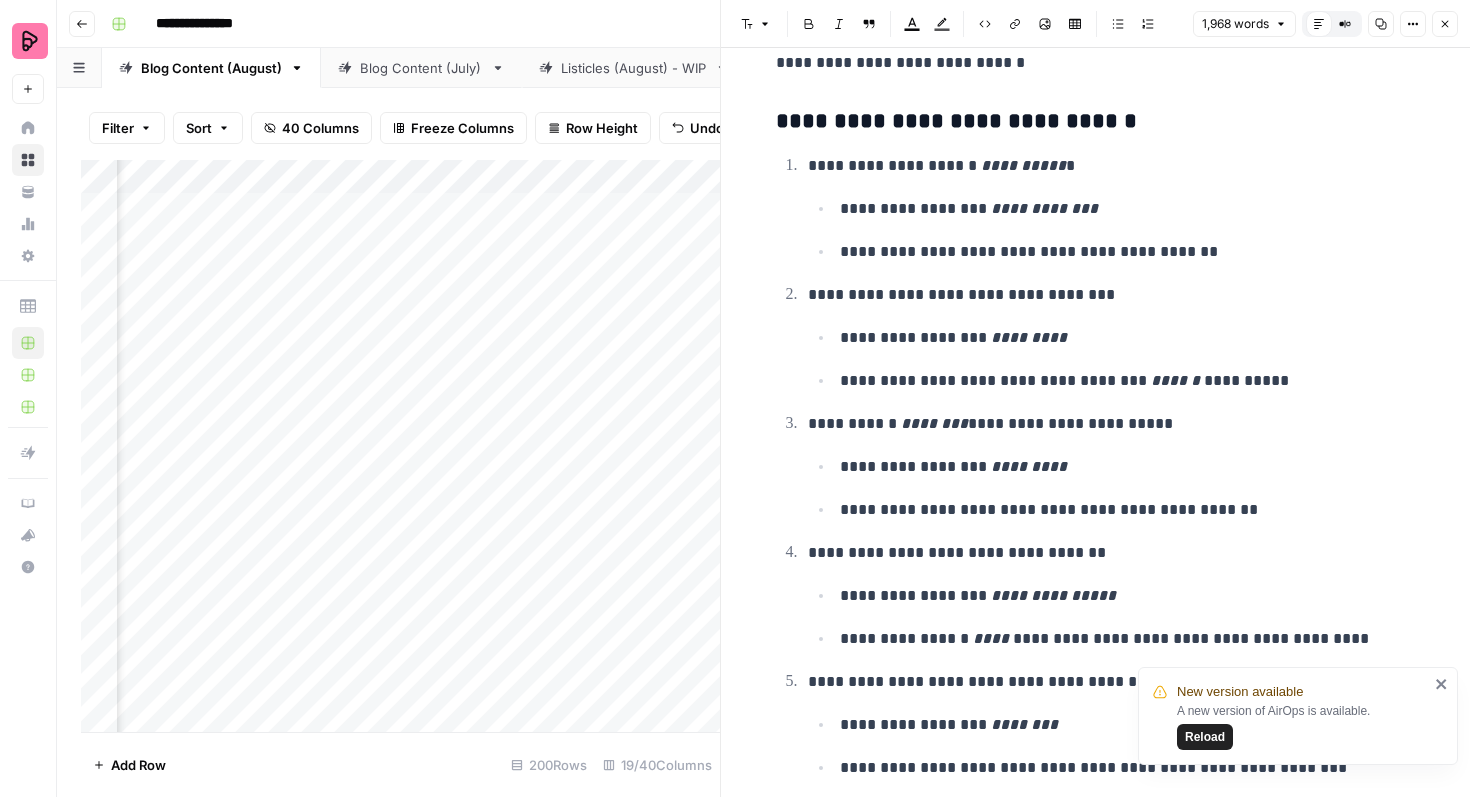 scroll, scrollTop: 8566, scrollLeft: 0, axis: vertical 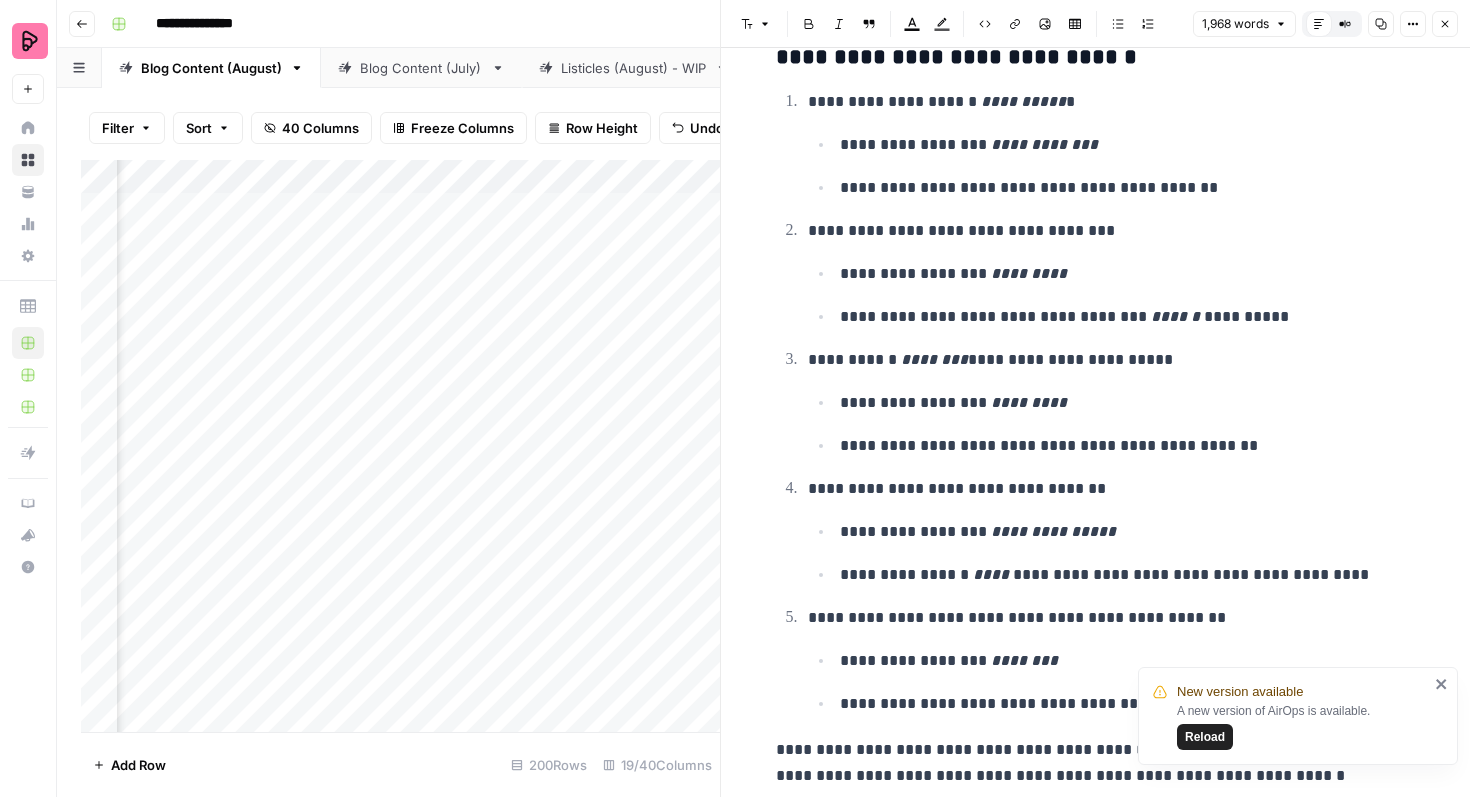 click 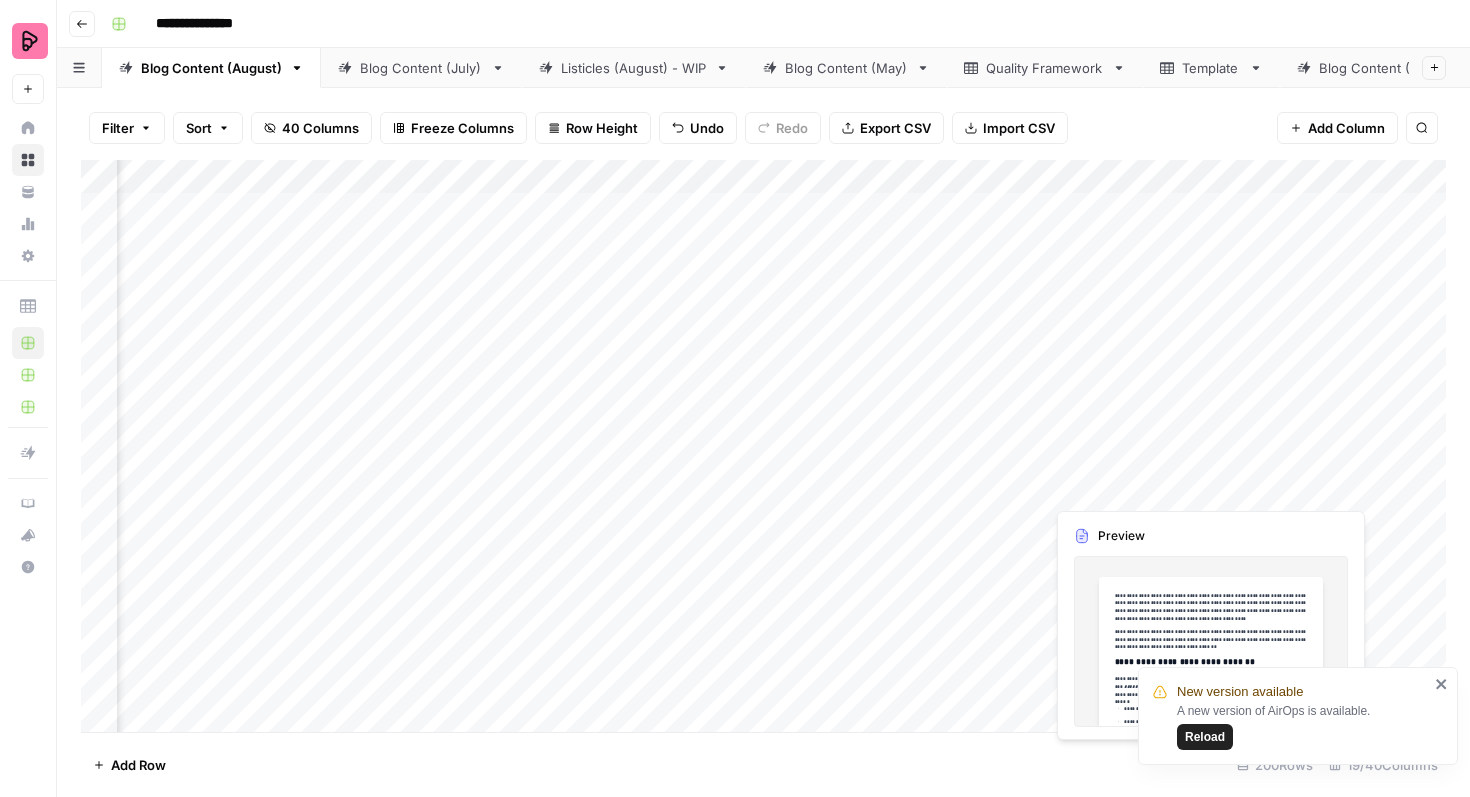 click on "Add Column" at bounding box center [763, 446] 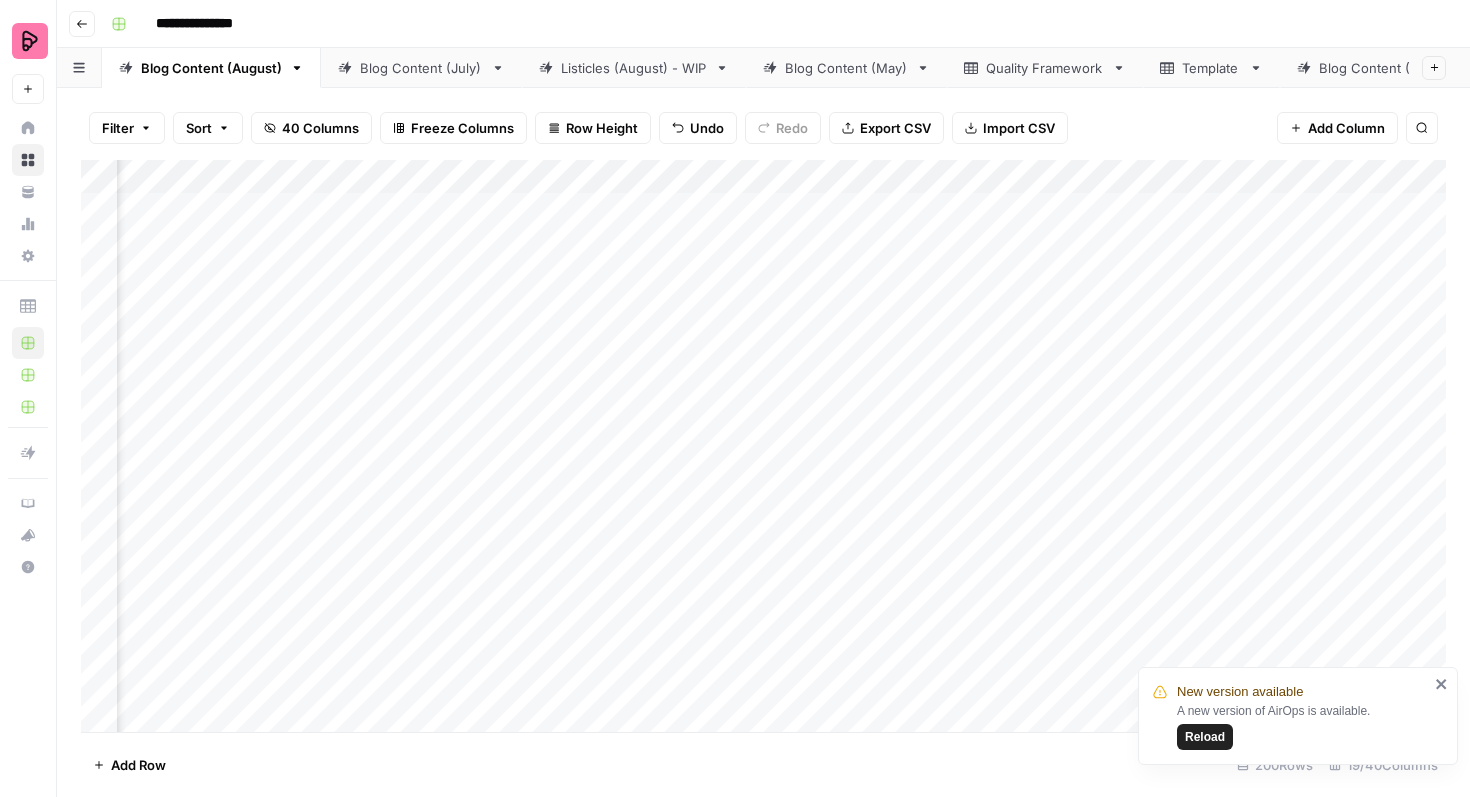 click on "Add Column" at bounding box center [763, 446] 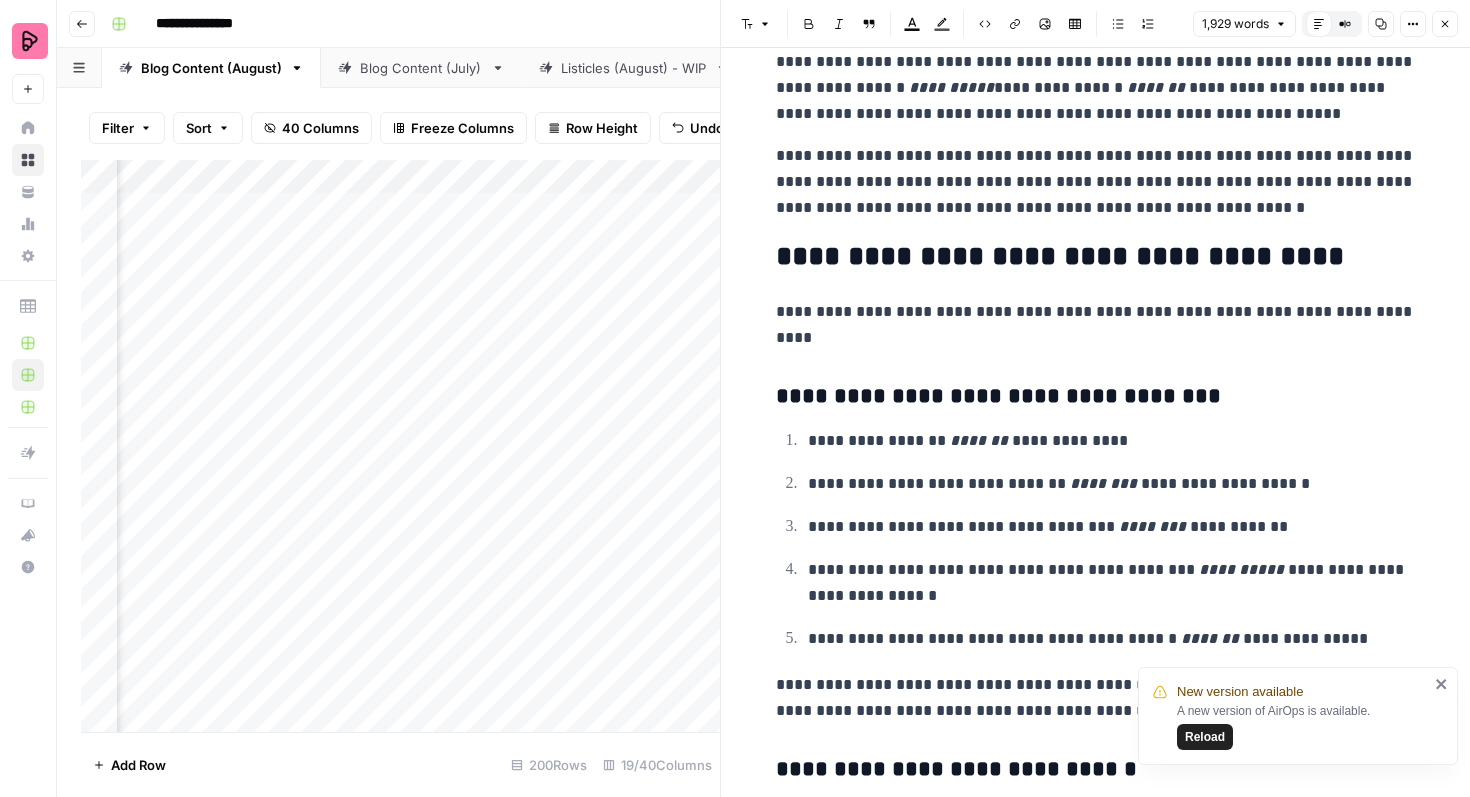 scroll, scrollTop: 7523, scrollLeft: 0, axis: vertical 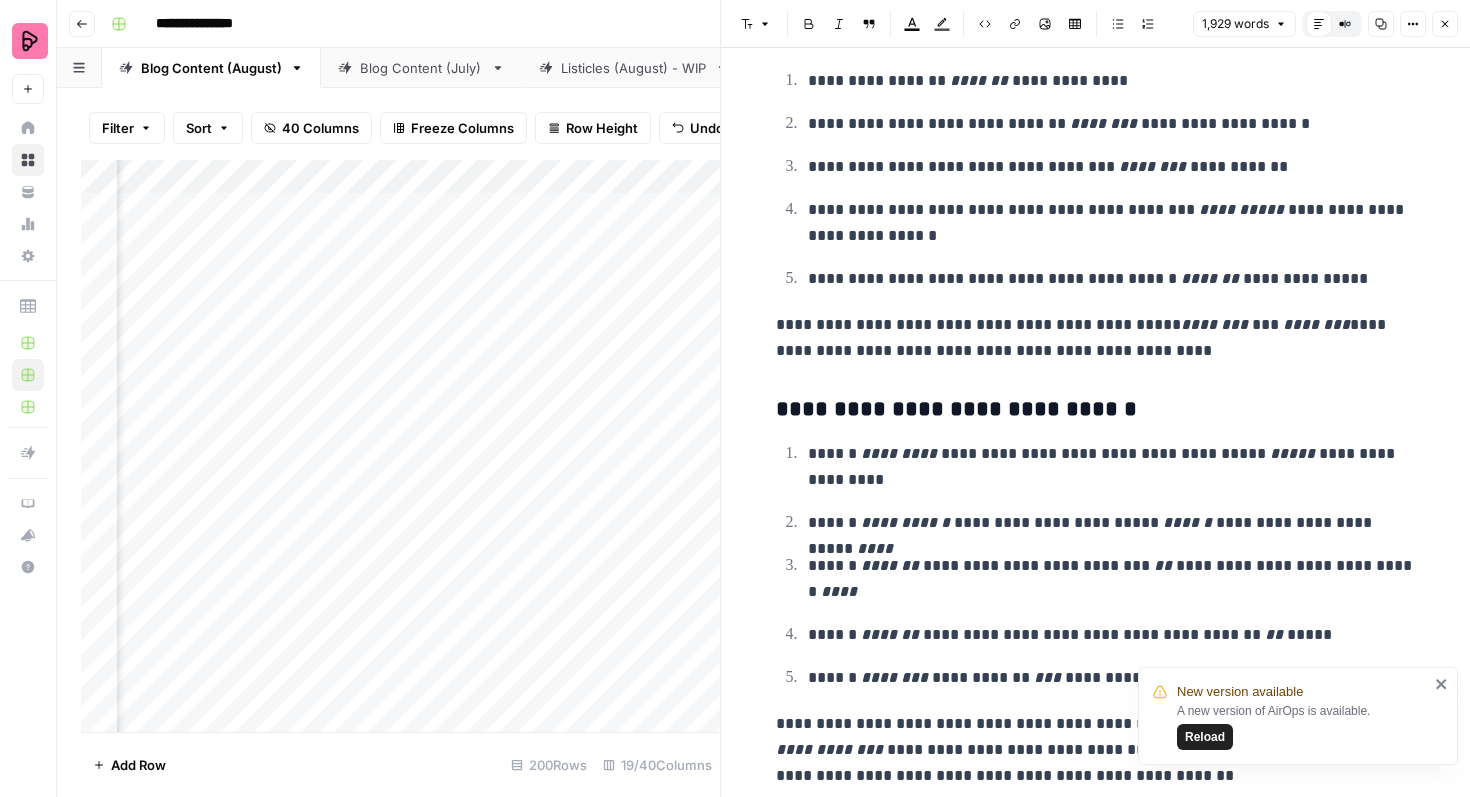 click 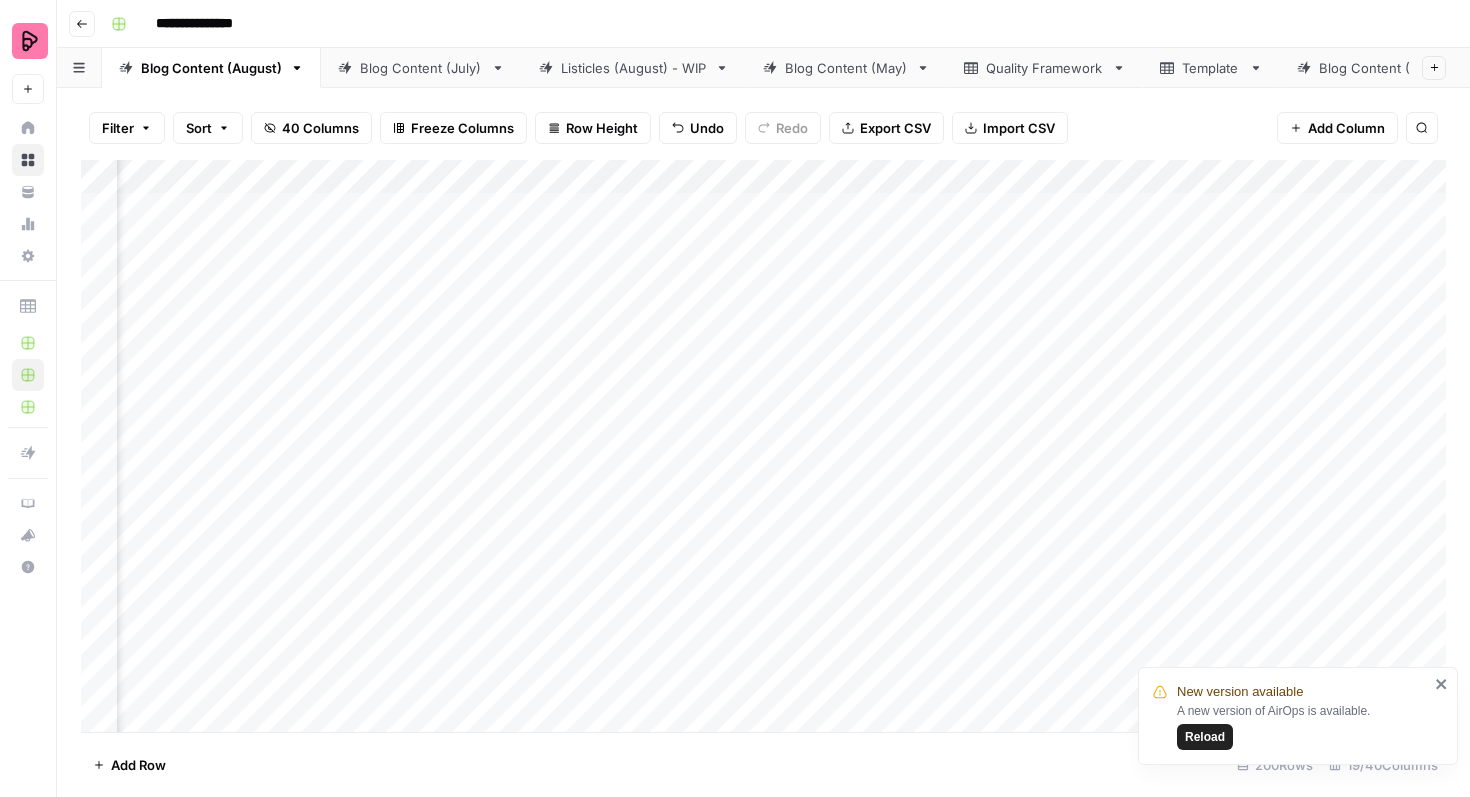 scroll, scrollTop: 146, scrollLeft: 711, axis: both 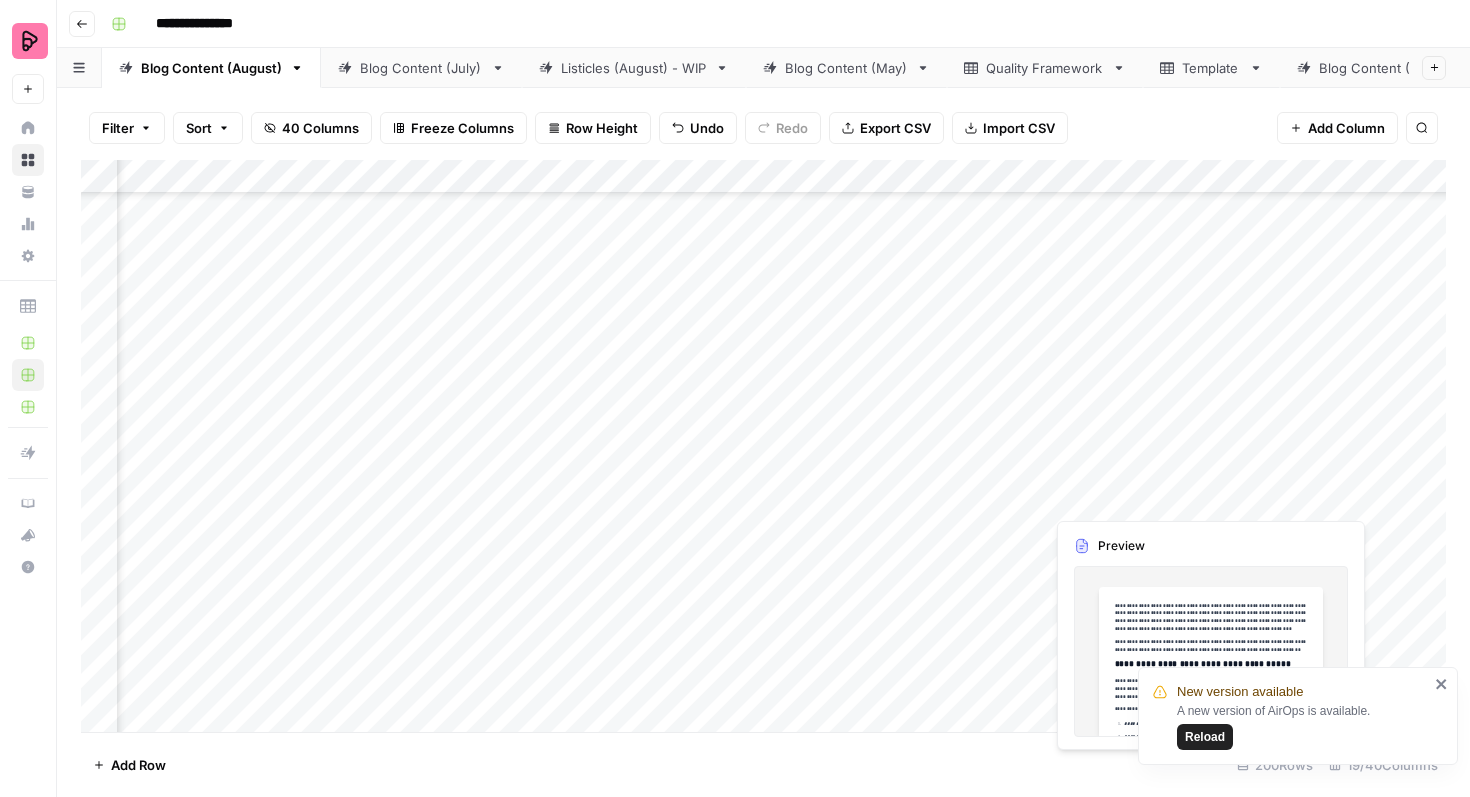 click on "Add Column" at bounding box center [763, 446] 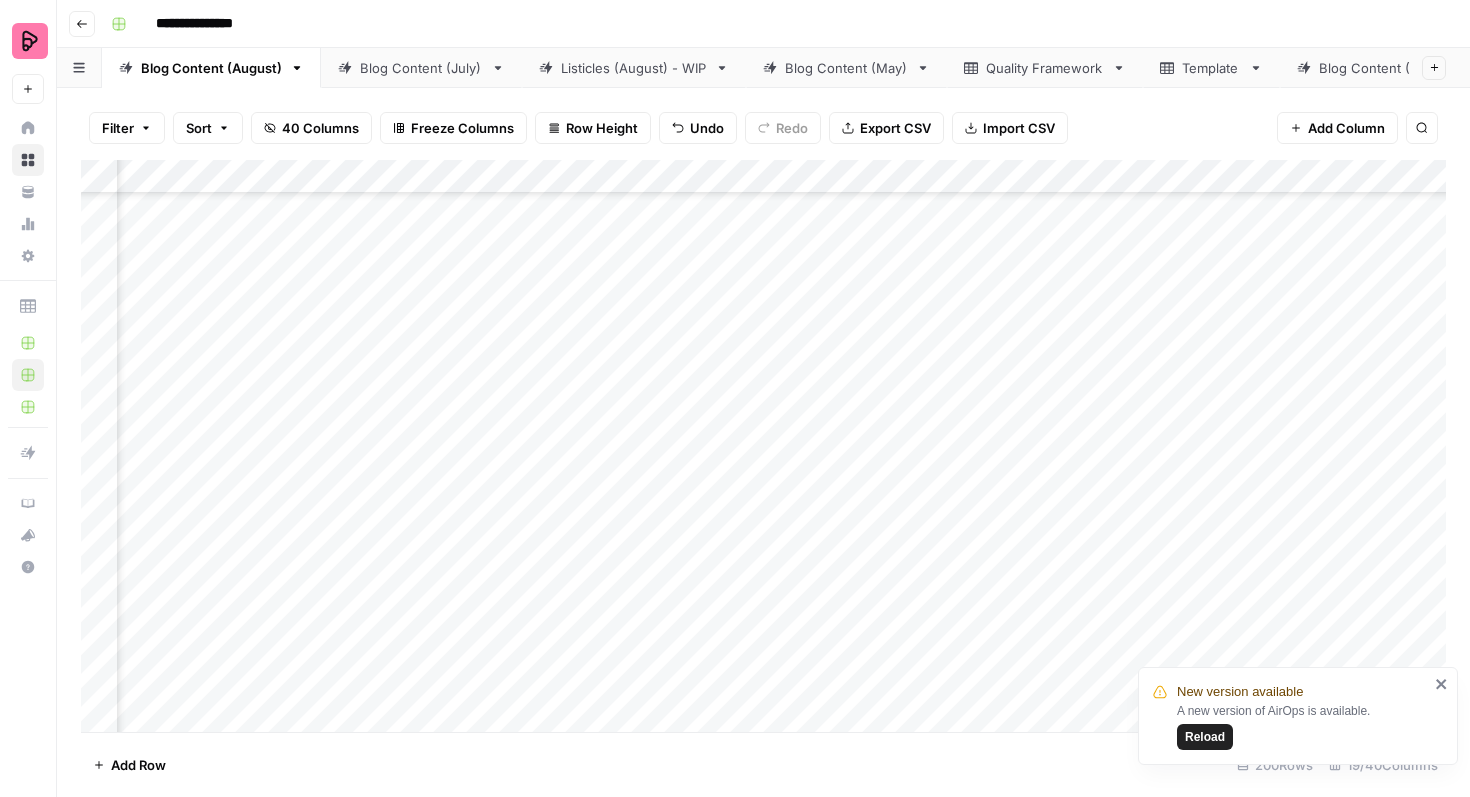 click on "Add Column" at bounding box center (763, 446) 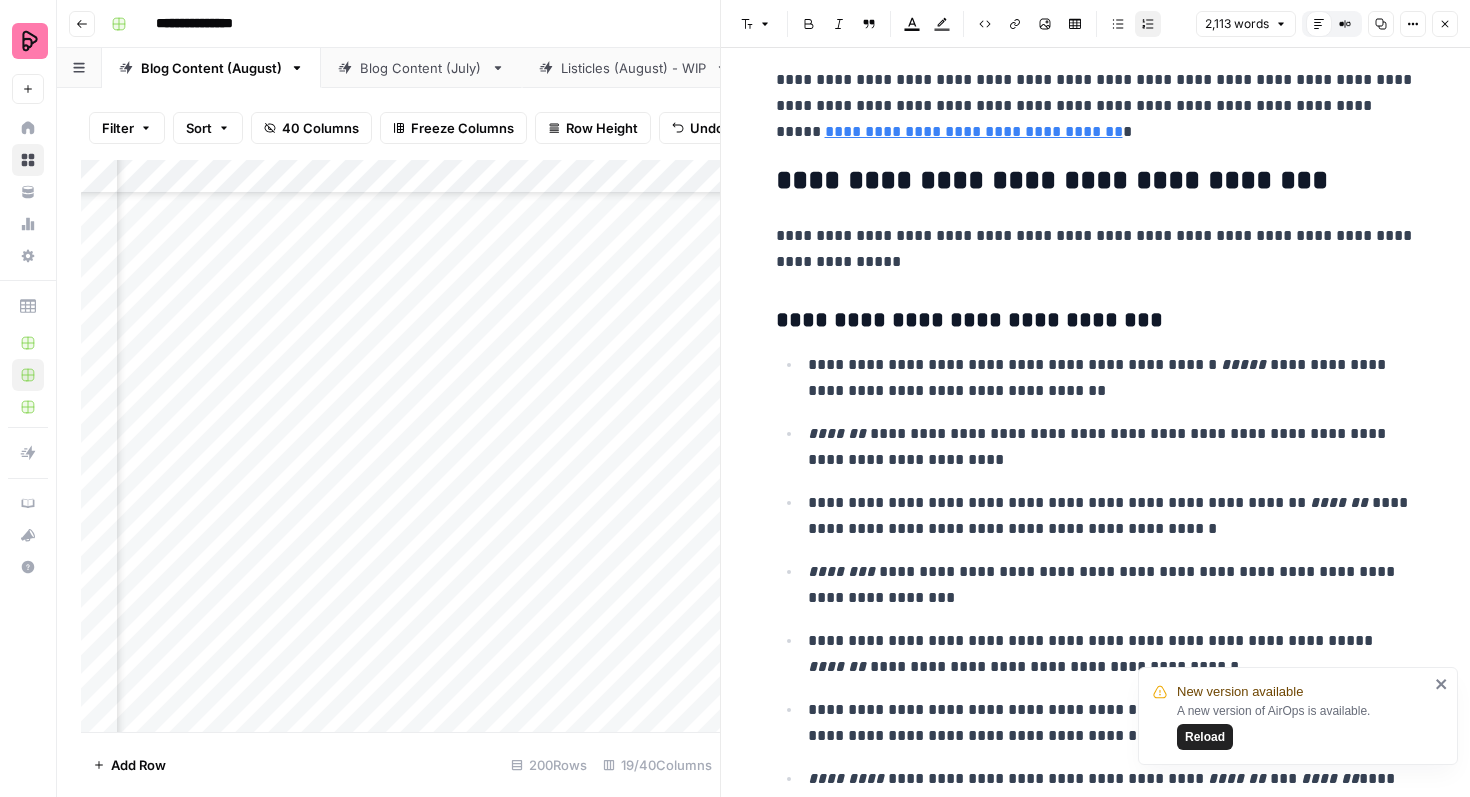 scroll, scrollTop: 8211, scrollLeft: 0, axis: vertical 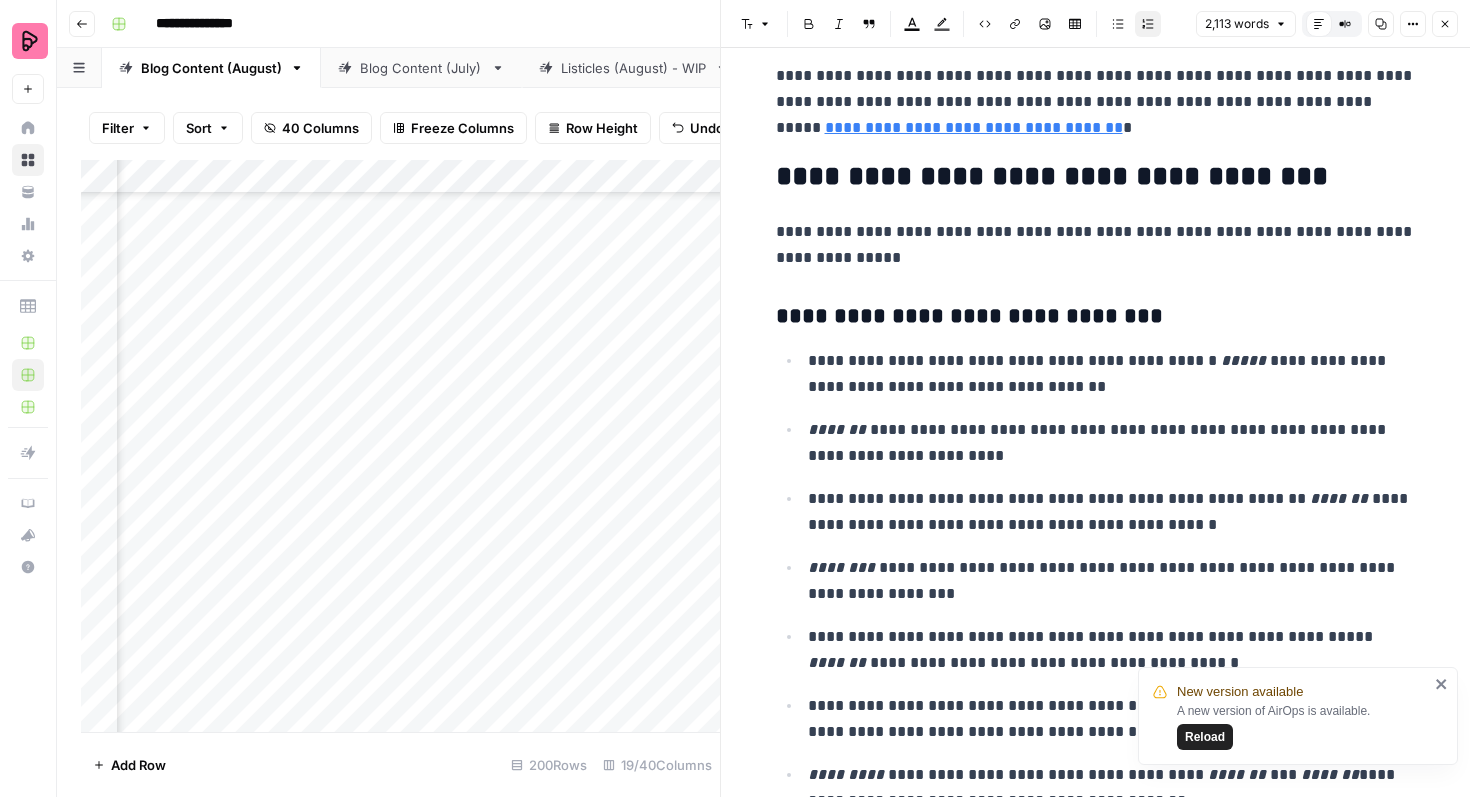 click 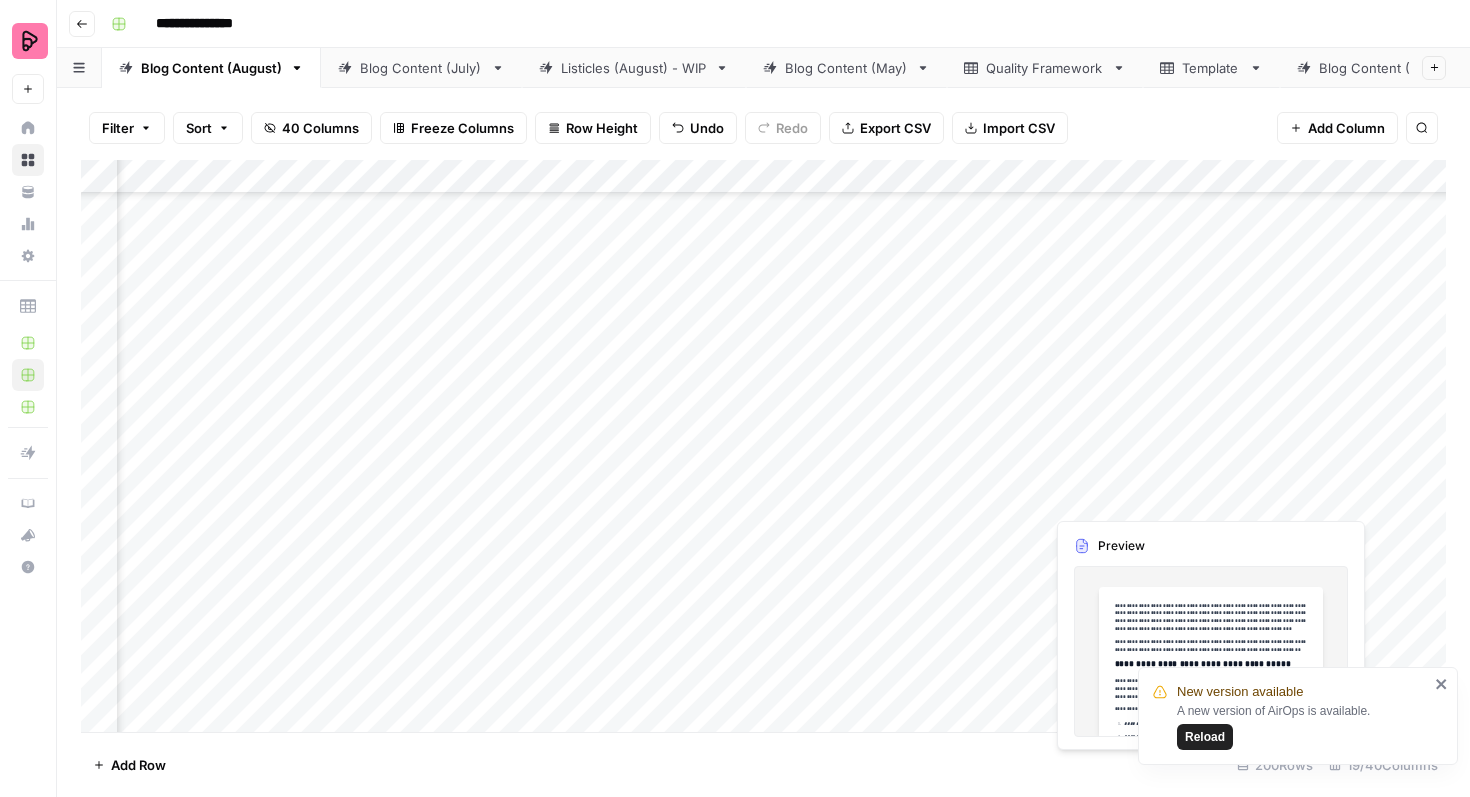 click on "Add Column" at bounding box center [763, 446] 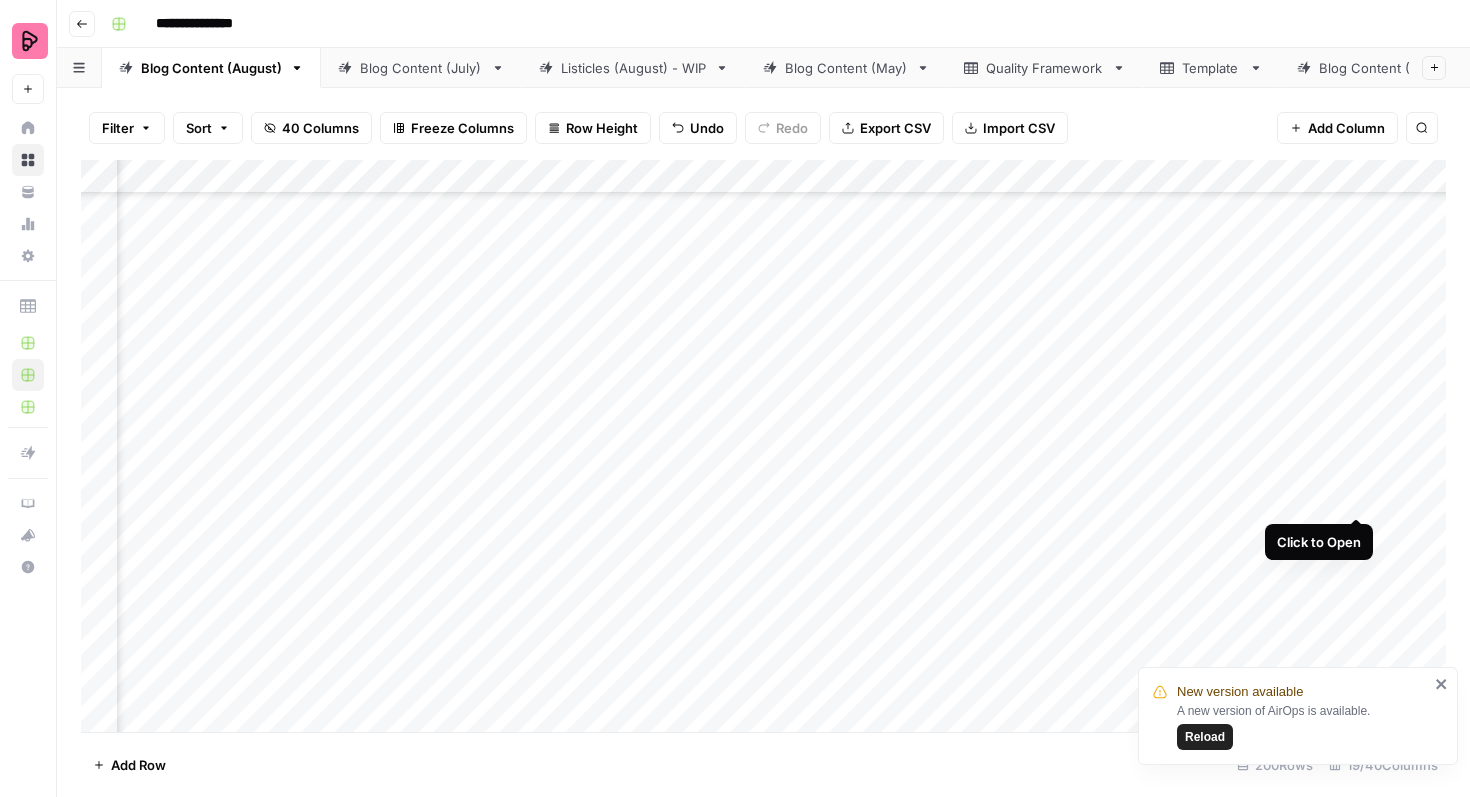 click on "Add Column" at bounding box center (763, 446) 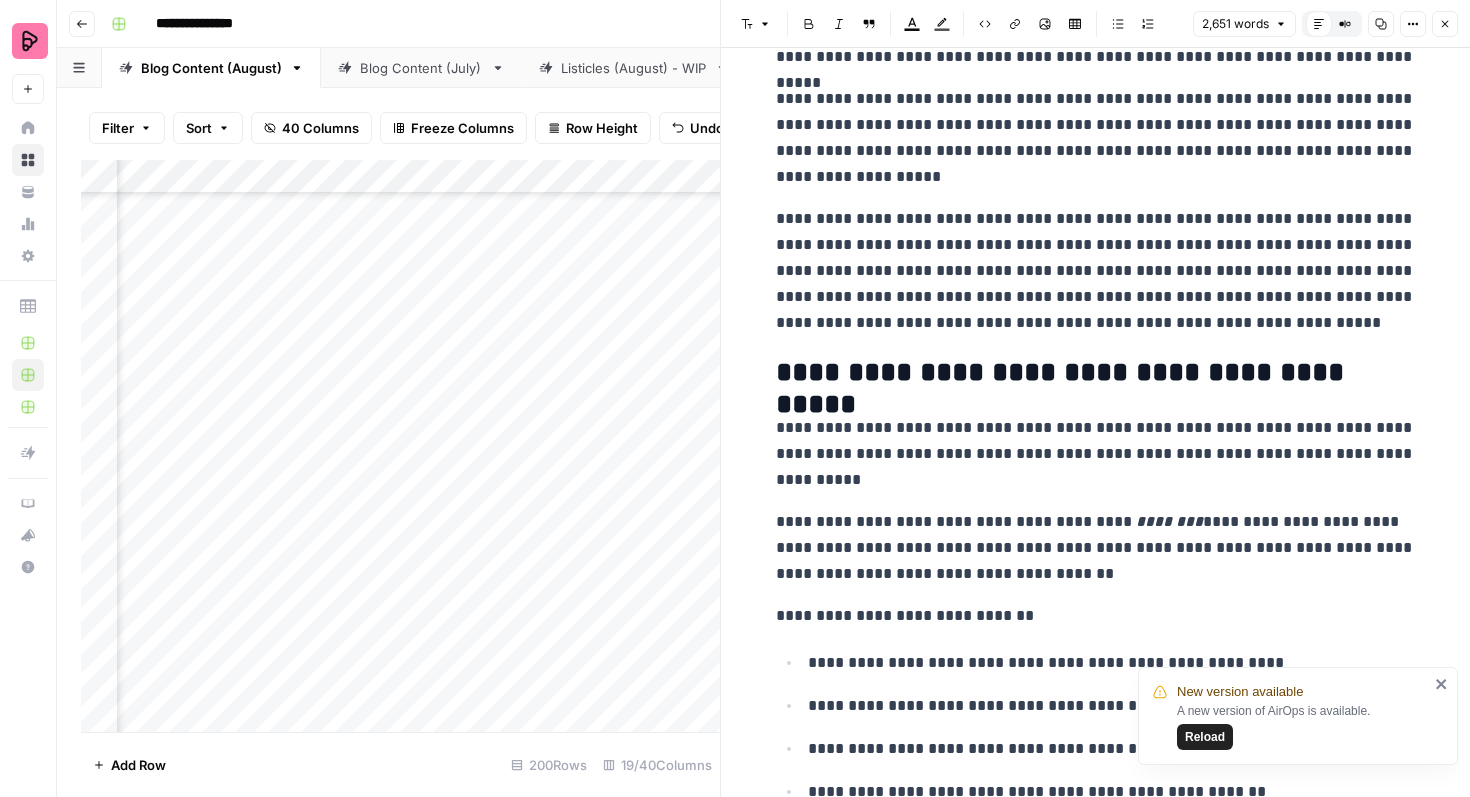scroll, scrollTop: 8676, scrollLeft: 0, axis: vertical 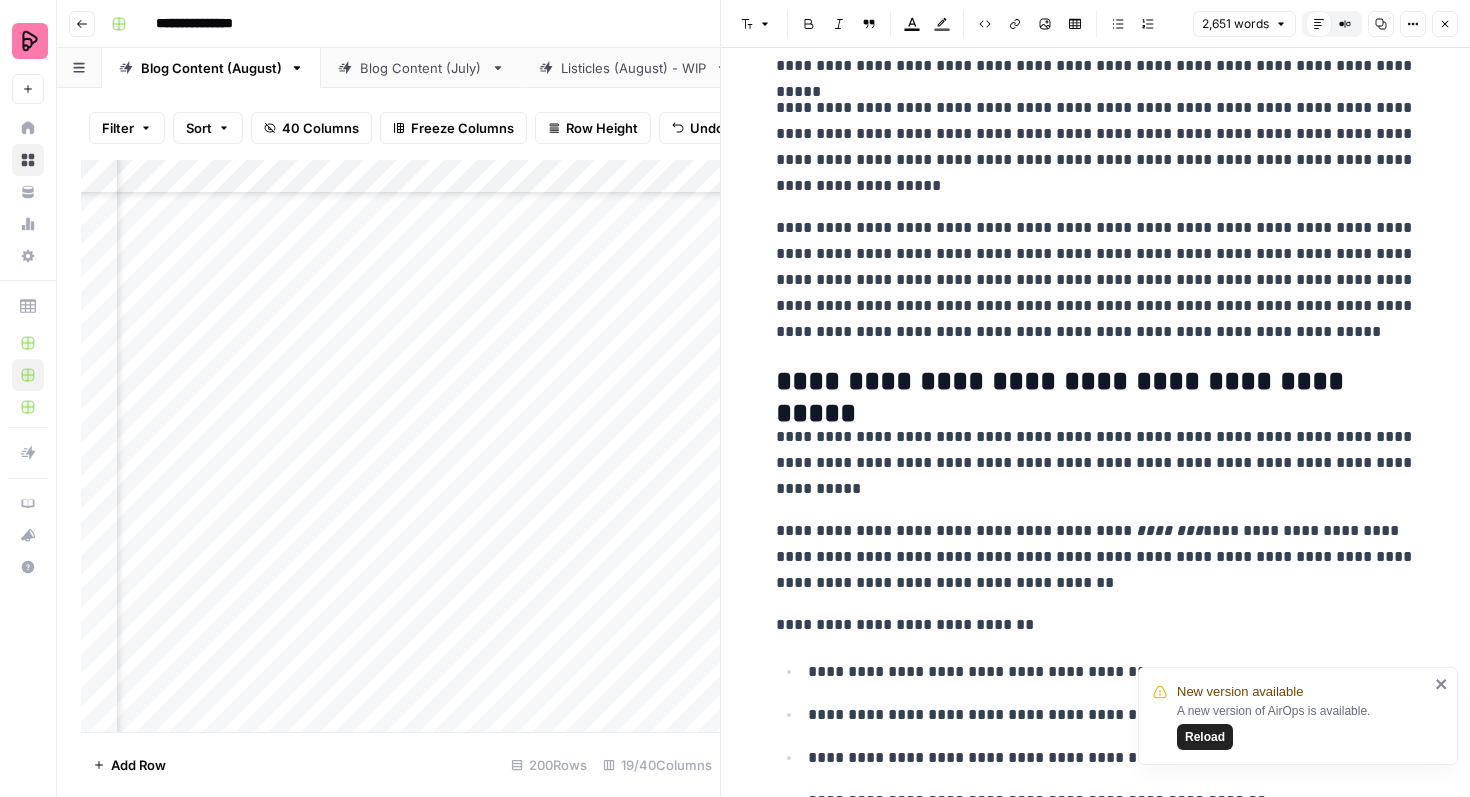 click 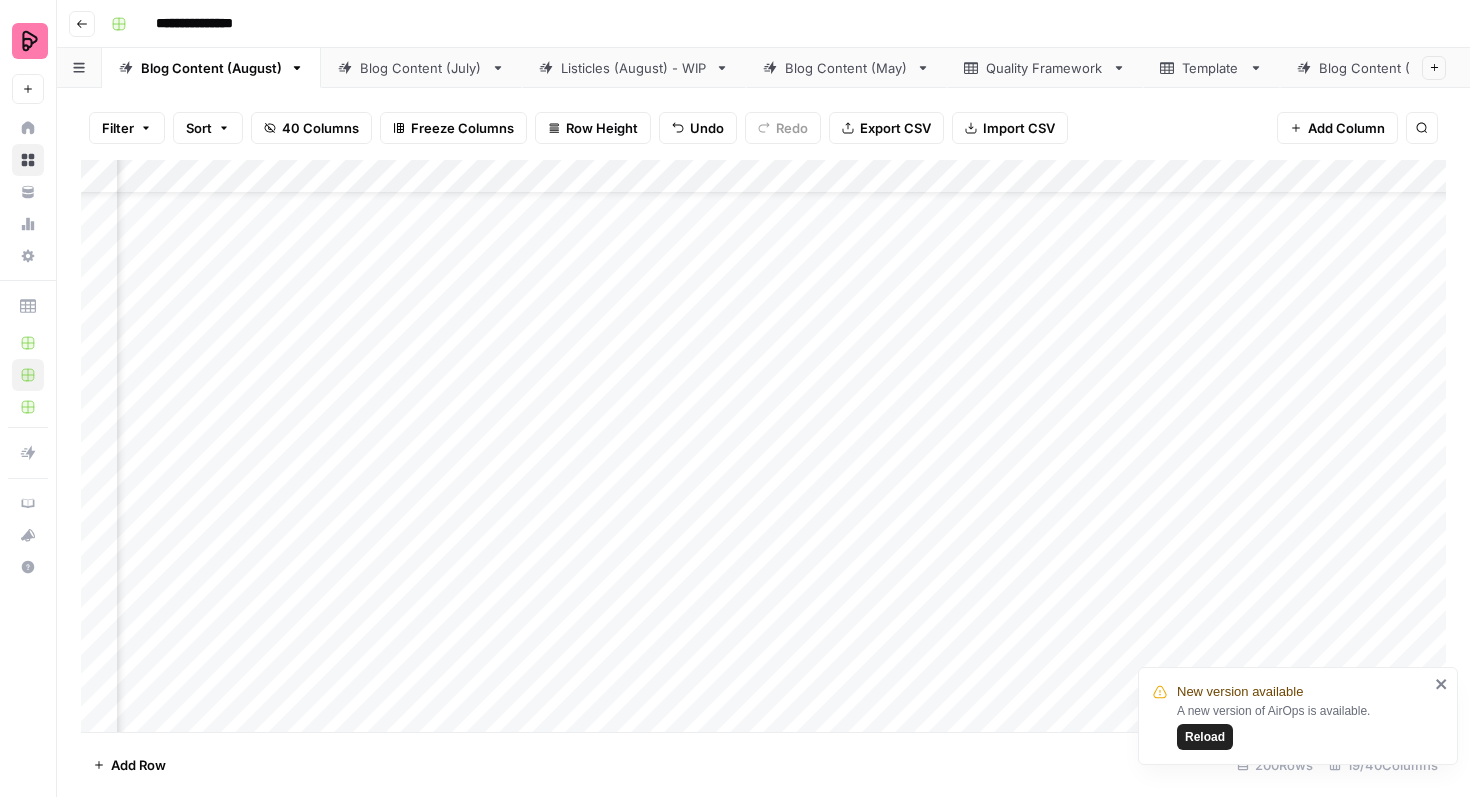 scroll, scrollTop: 0, scrollLeft: 505, axis: horizontal 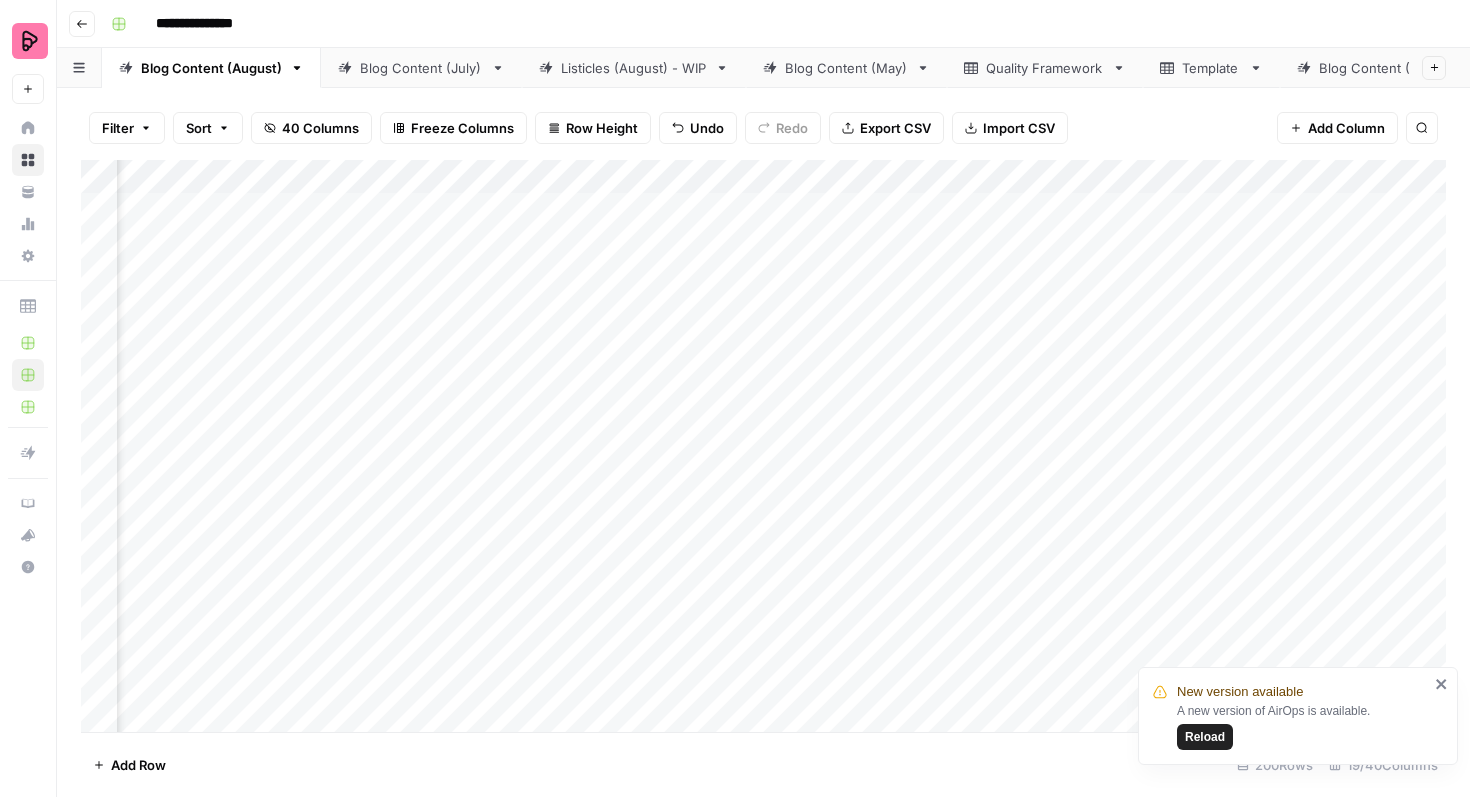 click on "Reload" at bounding box center [1205, 737] 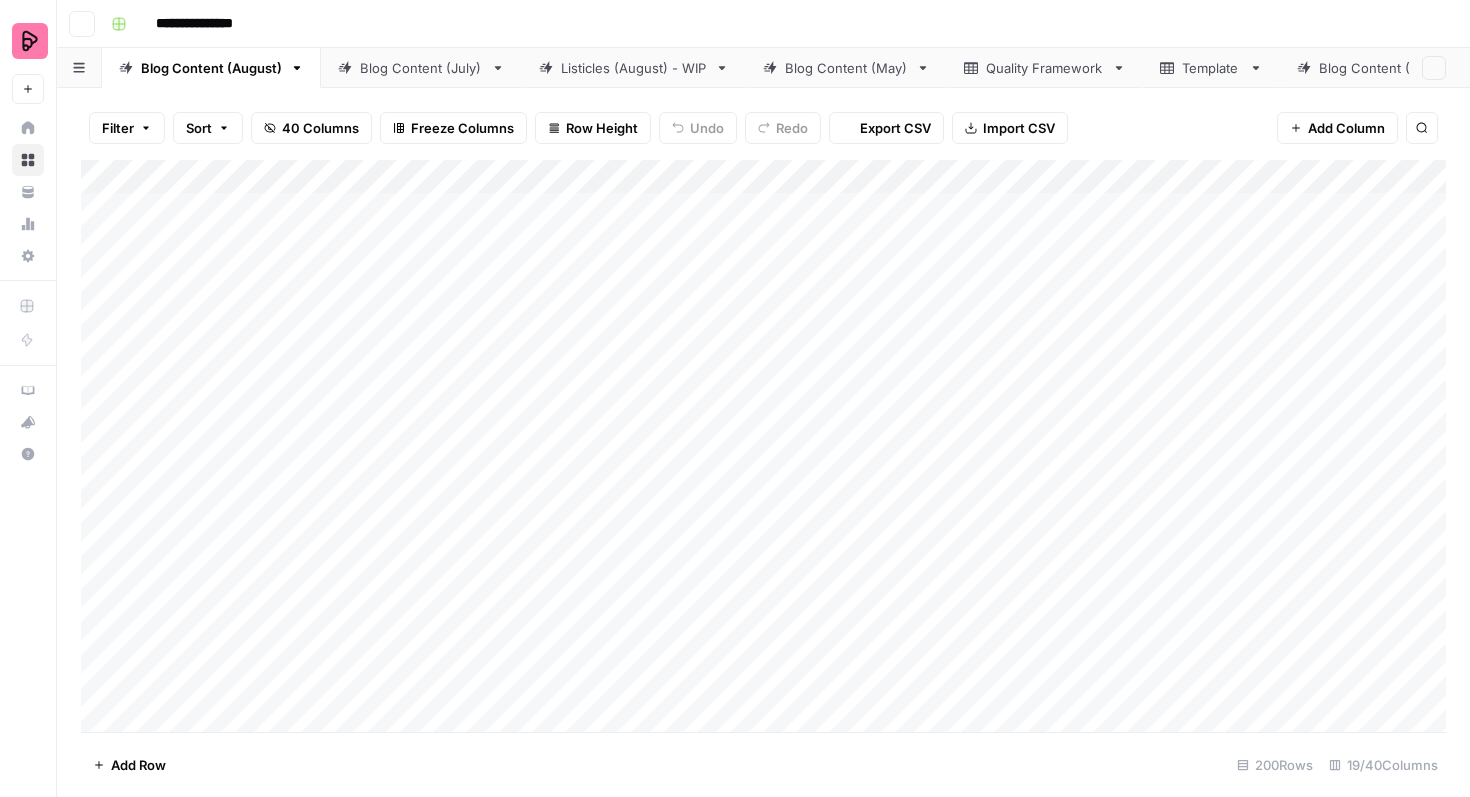 scroll, scrollTop: 0, scrollLeft: 0, axis: both 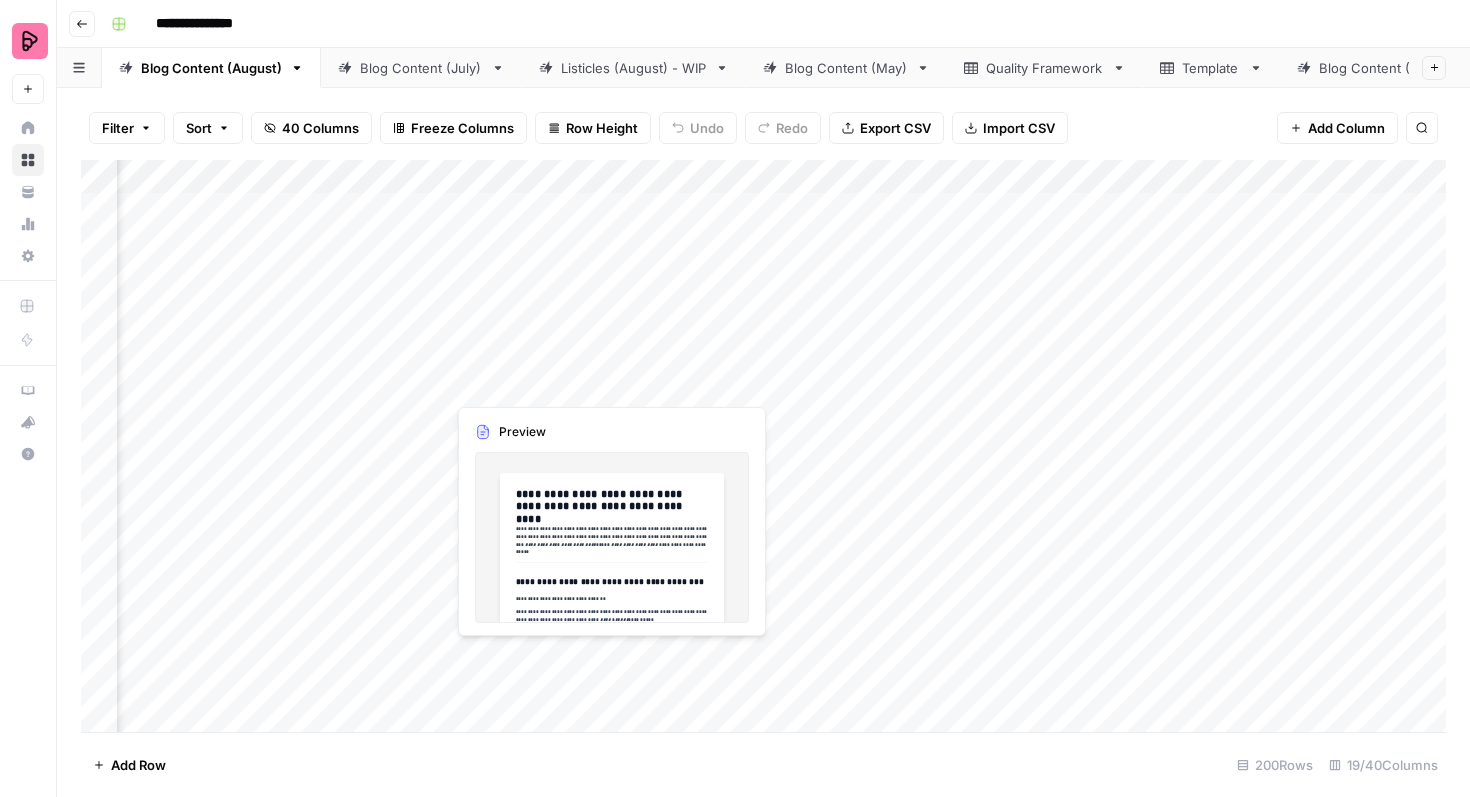 click on "Add Column" at bounding box center (763, 446) 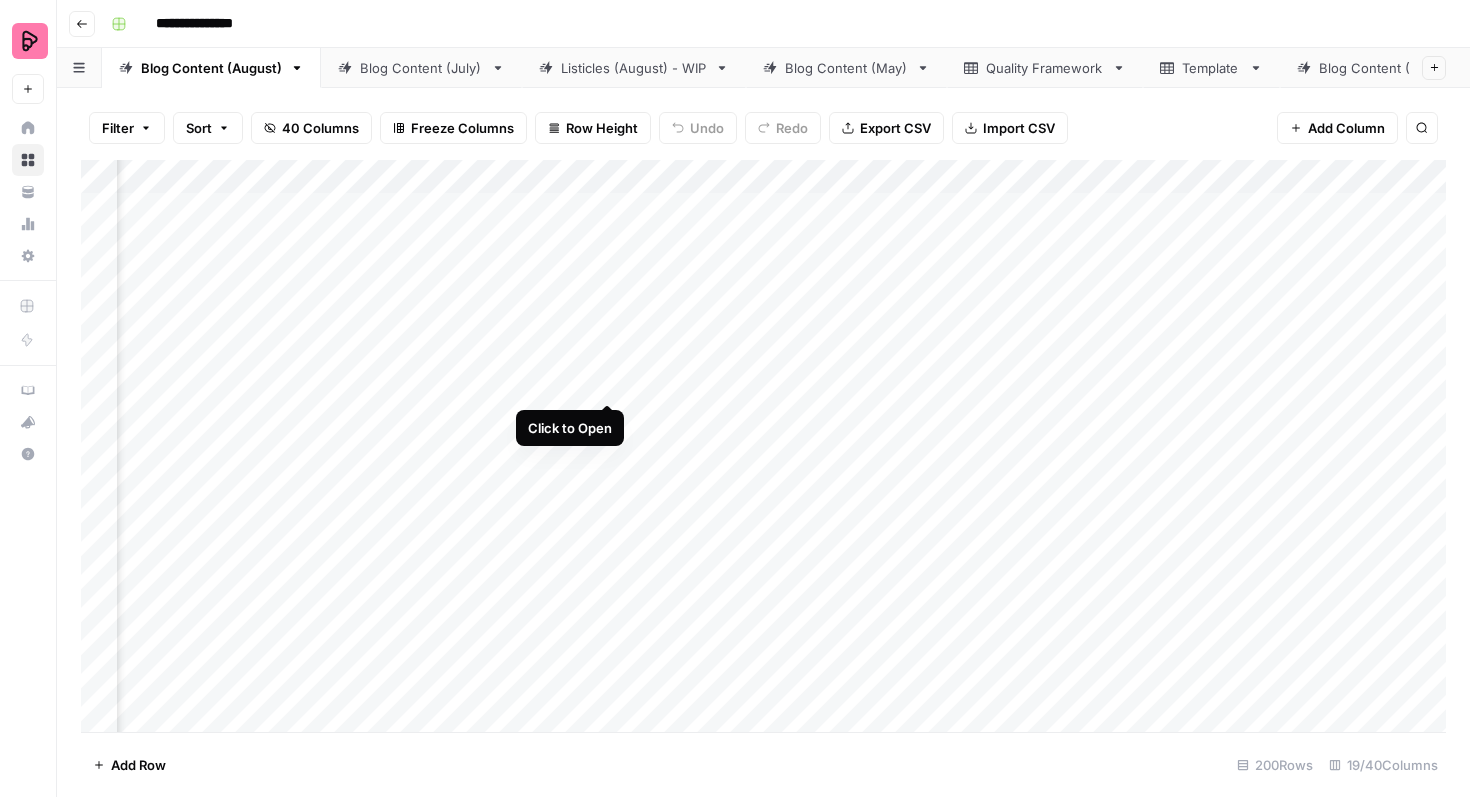 click on "Add Column" at bounding box center [763, 446] 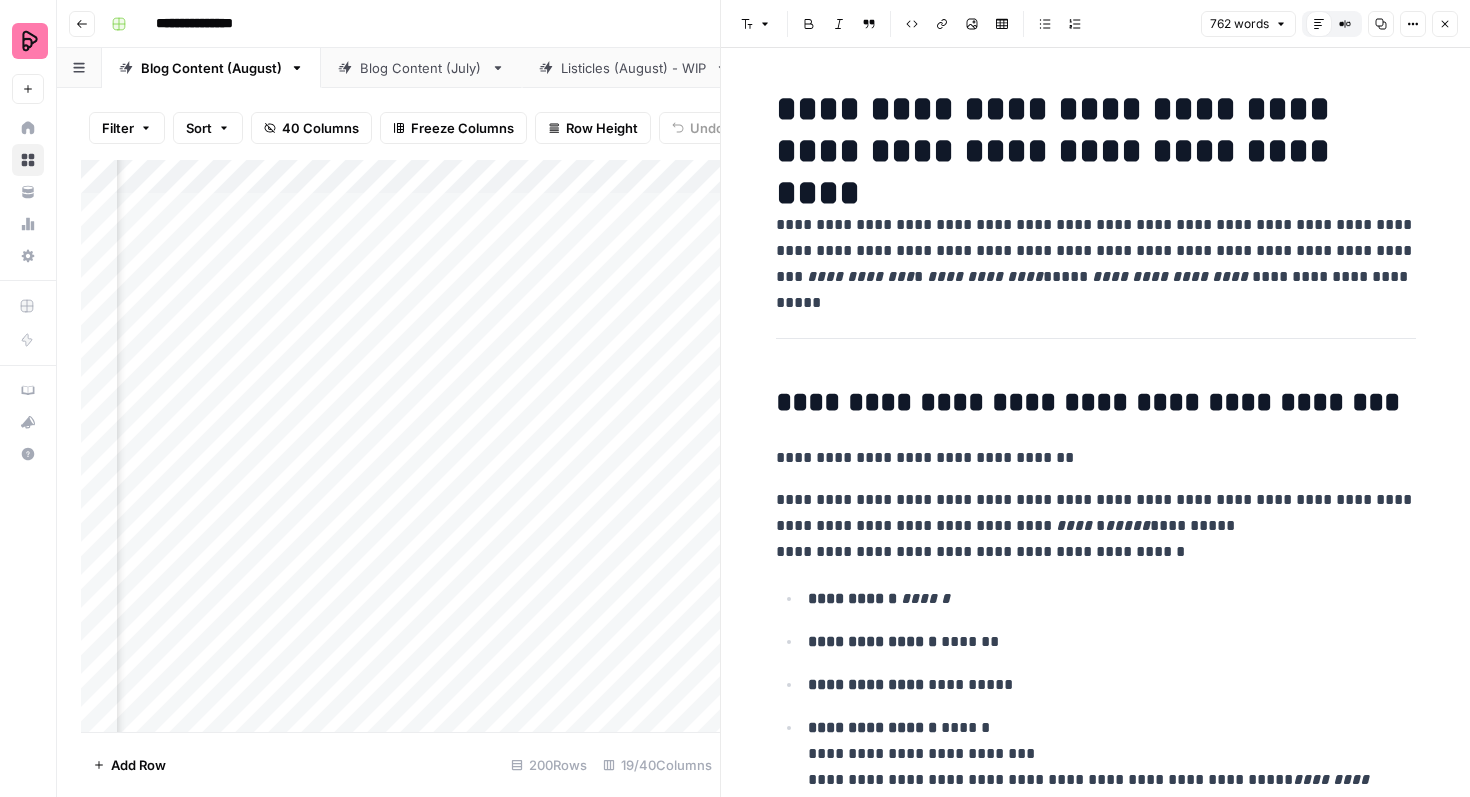 click on "**********" at bounding box center [1096, 251] 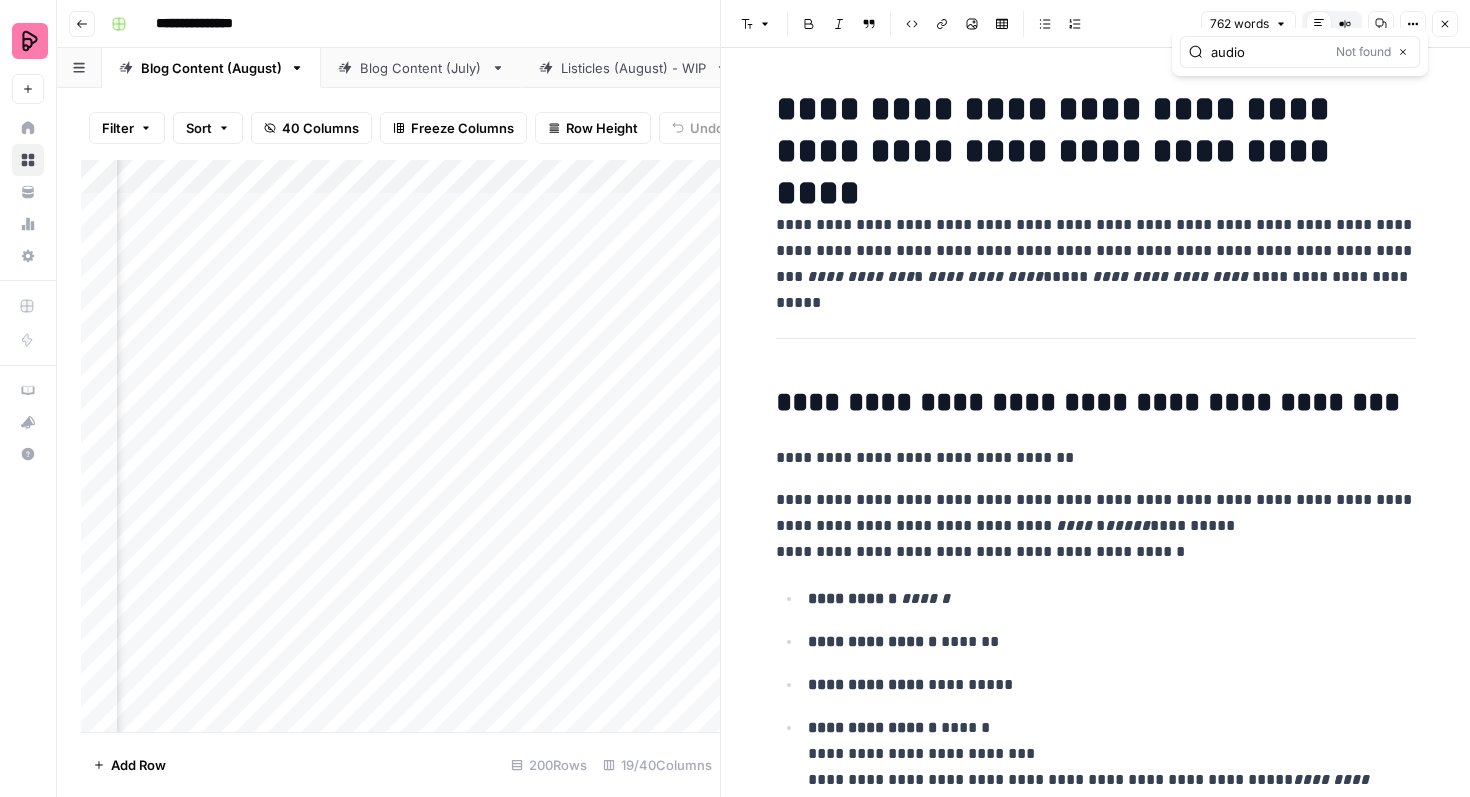 drag, startPoint x: 1257, startPoint y: 55, endPoint x: 1144, endPoint y: 55, distance: 113 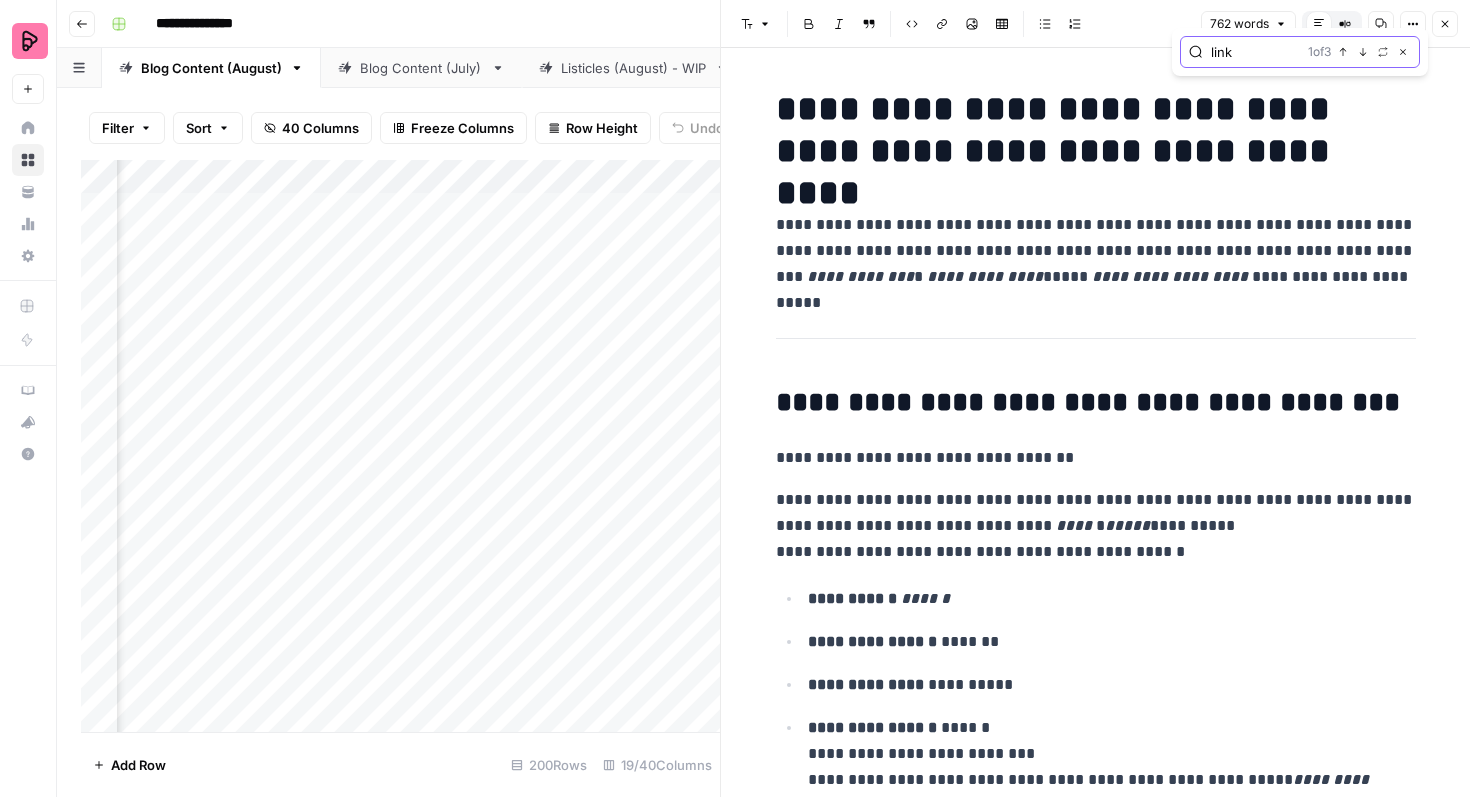 click on "Next Match" at bounding box center [1363, 52] 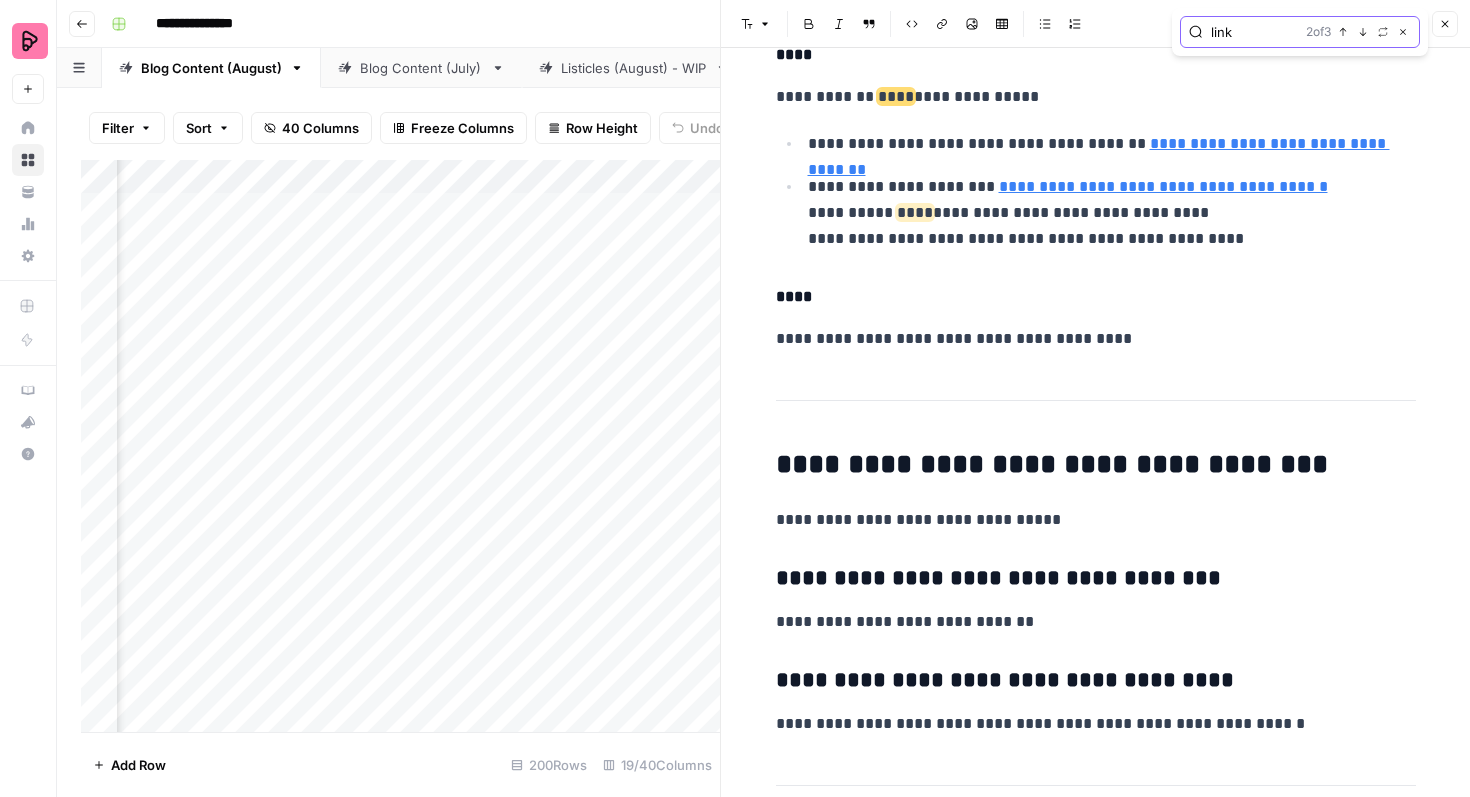 scroll, scrollTop: 4454, scrollLeft: 0, axis: vertical 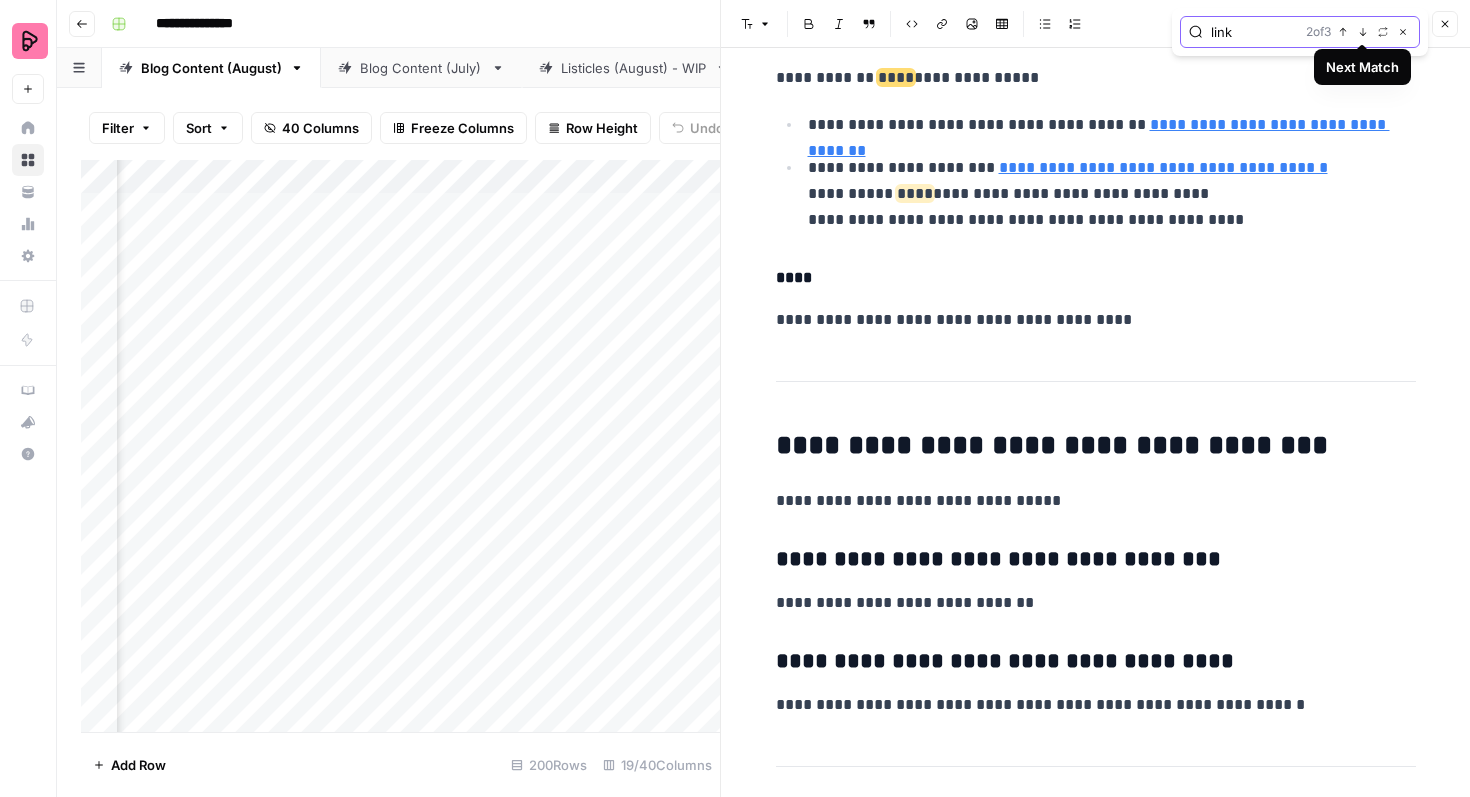 click on "Next Match" at bounding box center (1363, 32) 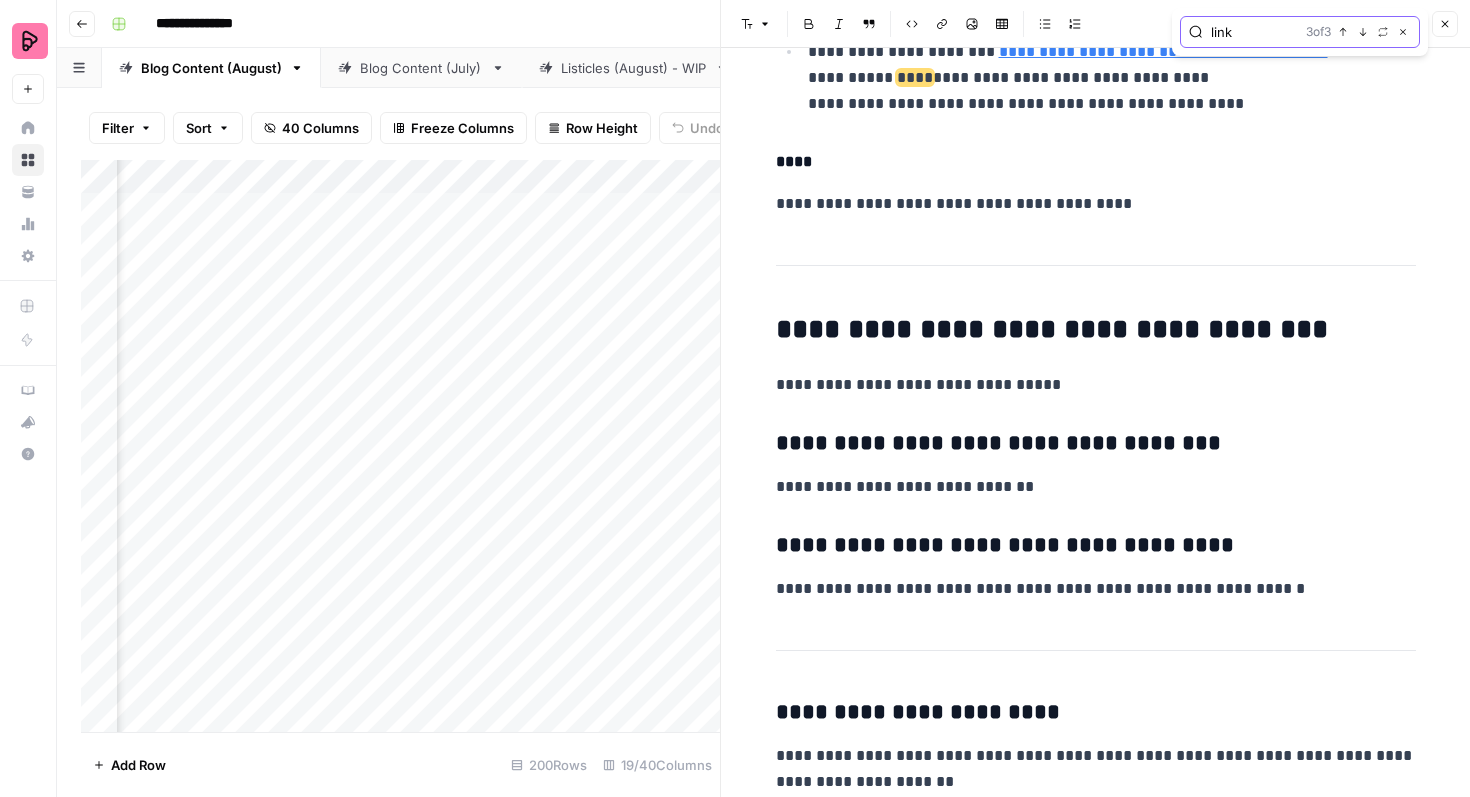 click on "Next Match" at bounding box center (1363, 32) 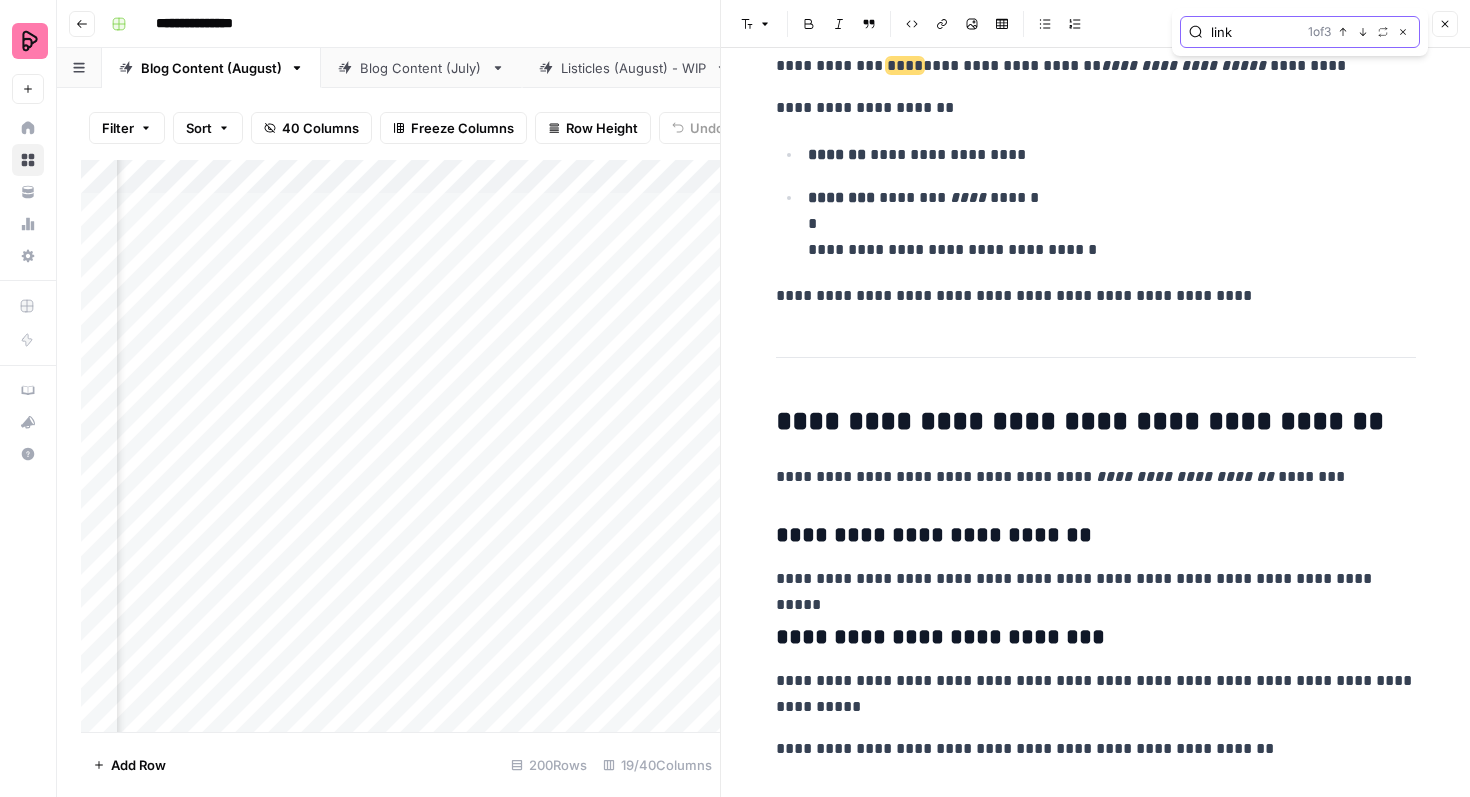 scroll, scrollTop: 1752, scrollLeft: 0, axis: vertical 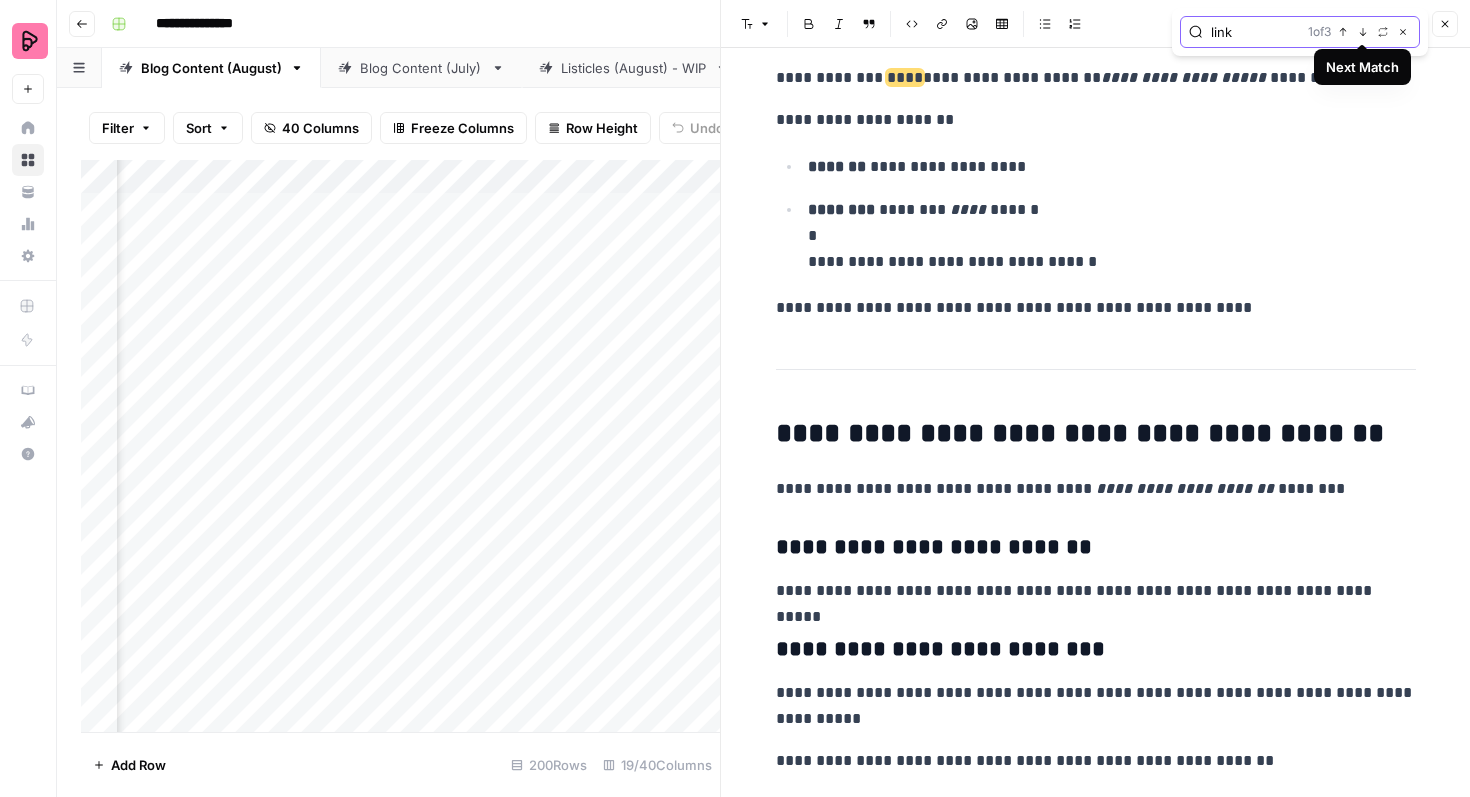click 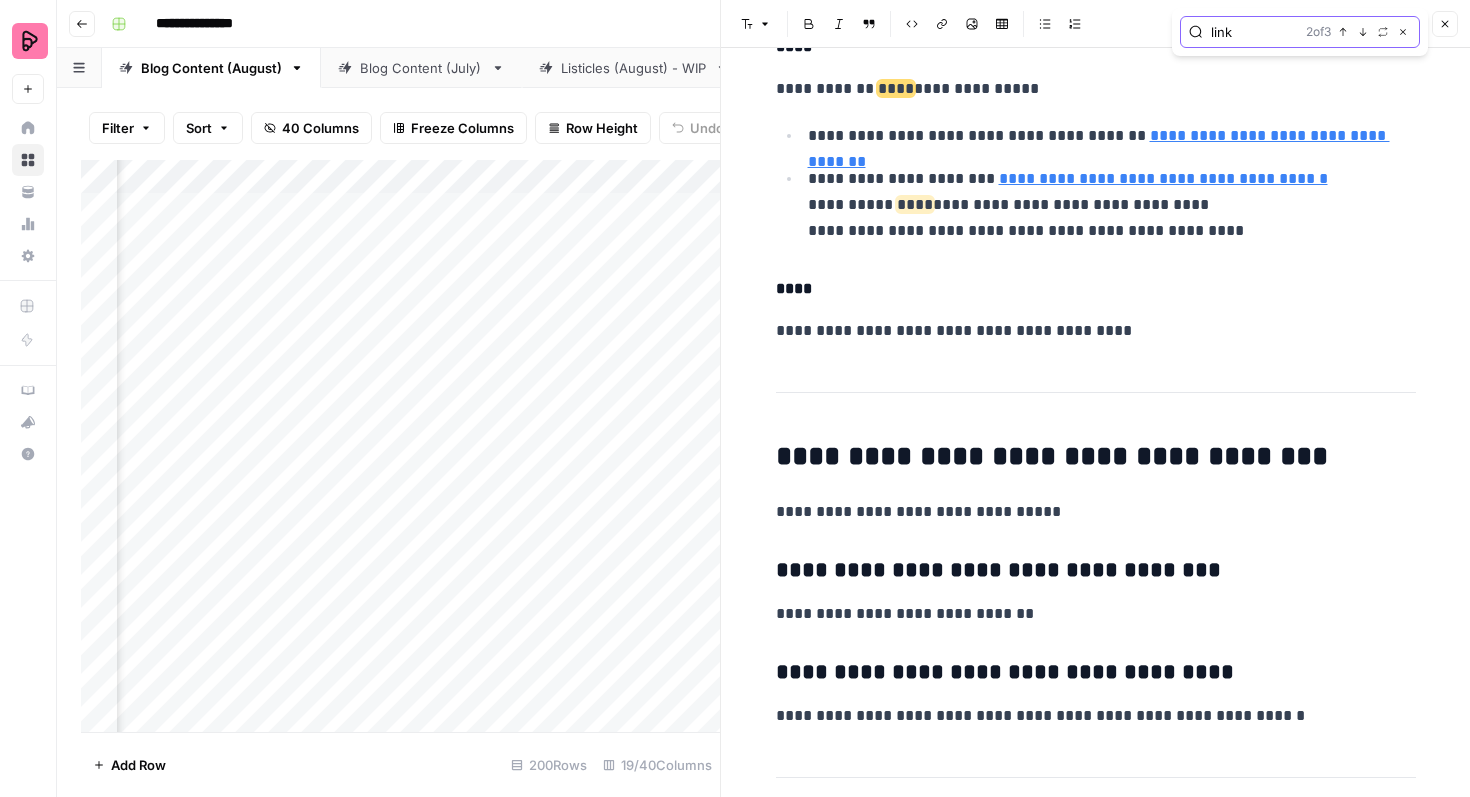 scroll, scrollTop: 4454, scrollLeft: 0, axis: vertical 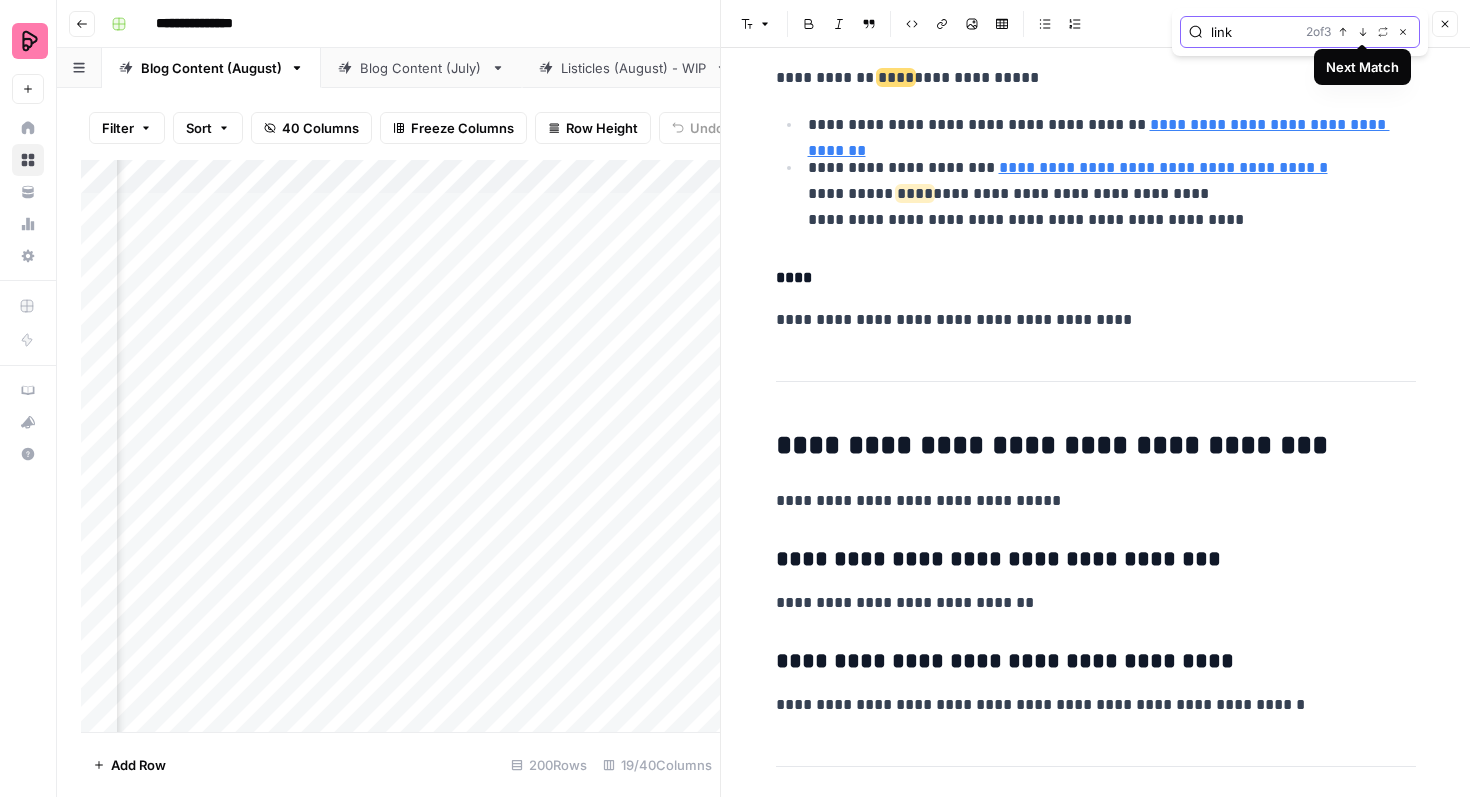 click on "link" at bounding box center [1254, 32] 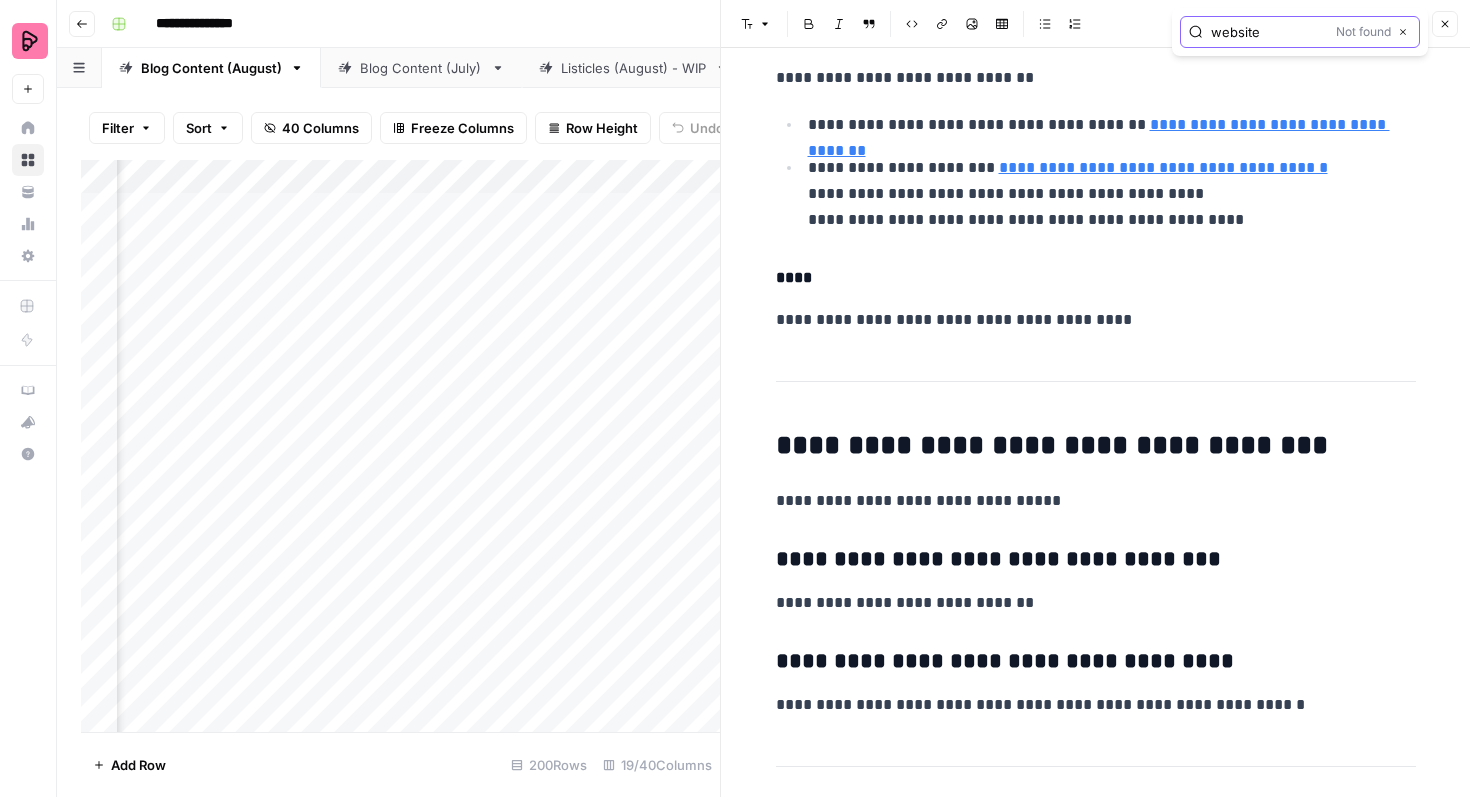 type on "website" 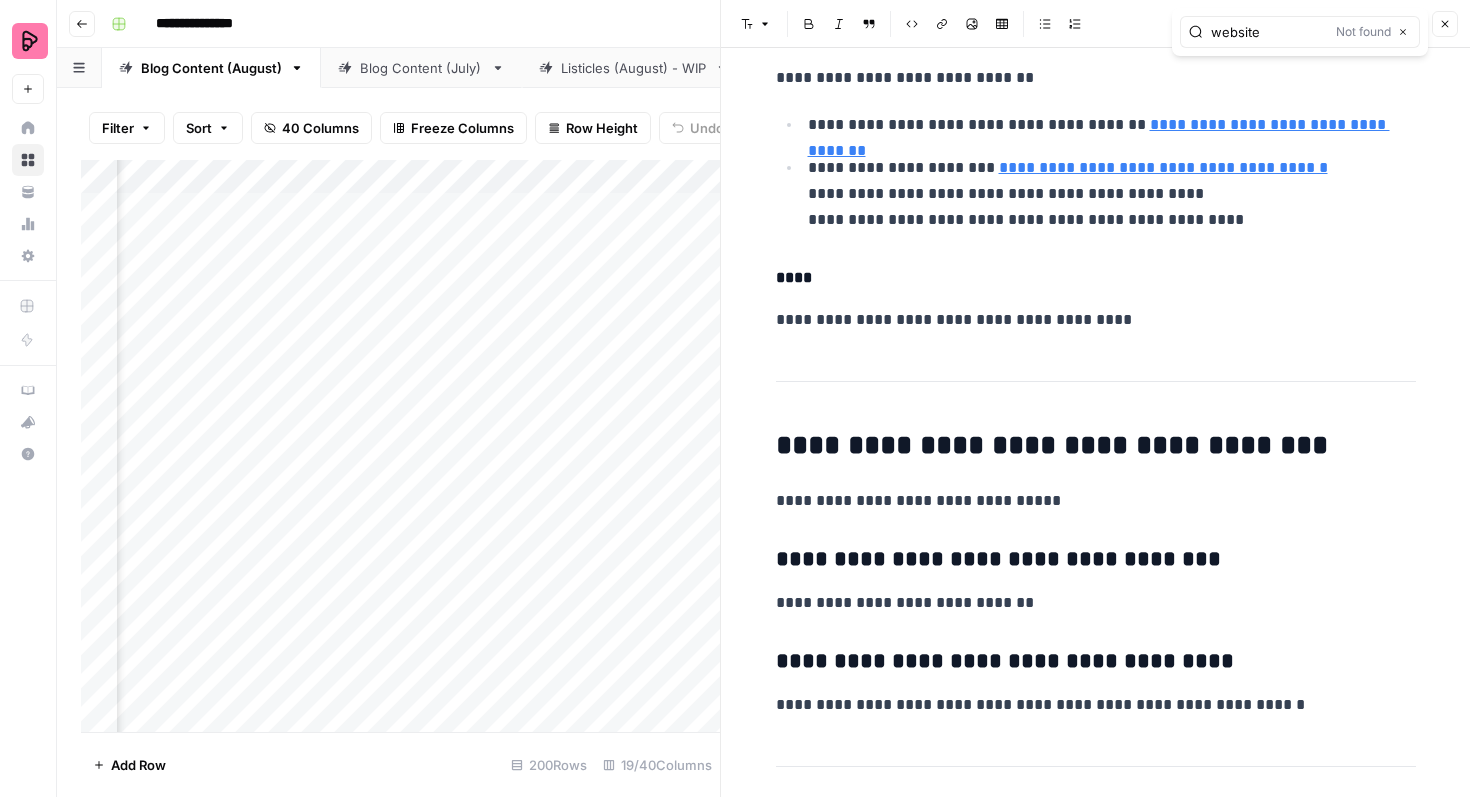 click 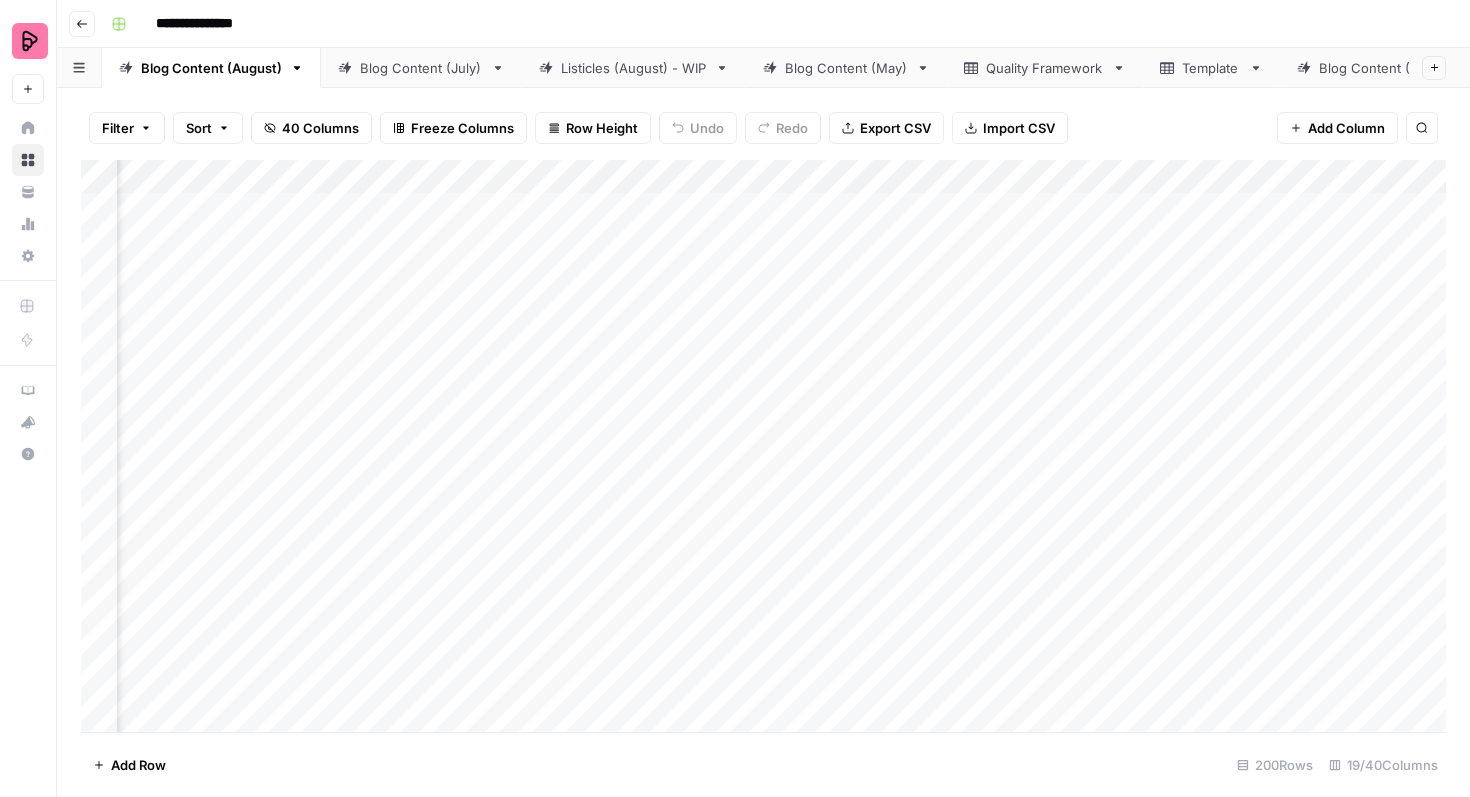 click on "Add Column" at bounding box center (763, 446) 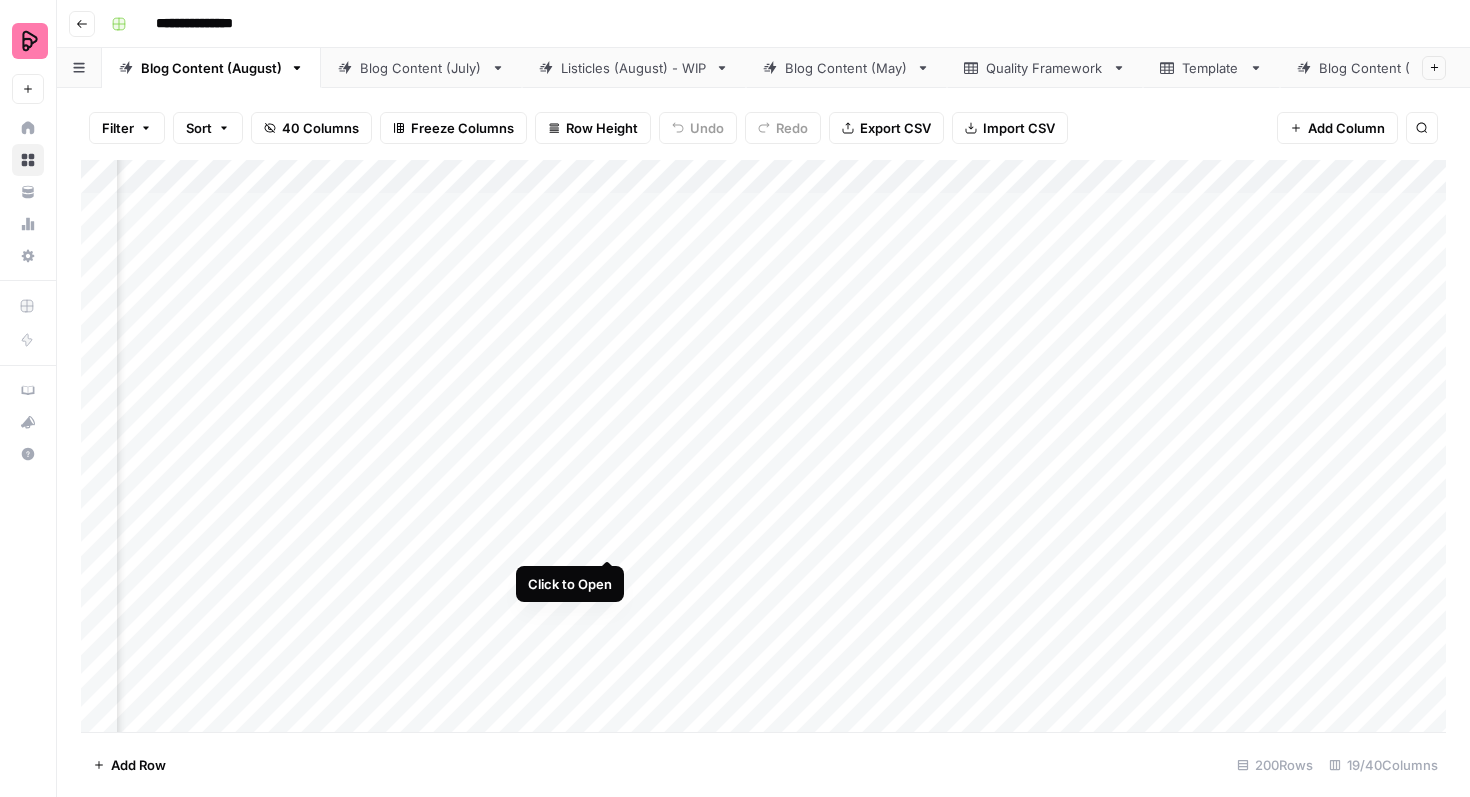 click on "Add Column" at bounding box center [763, 446] 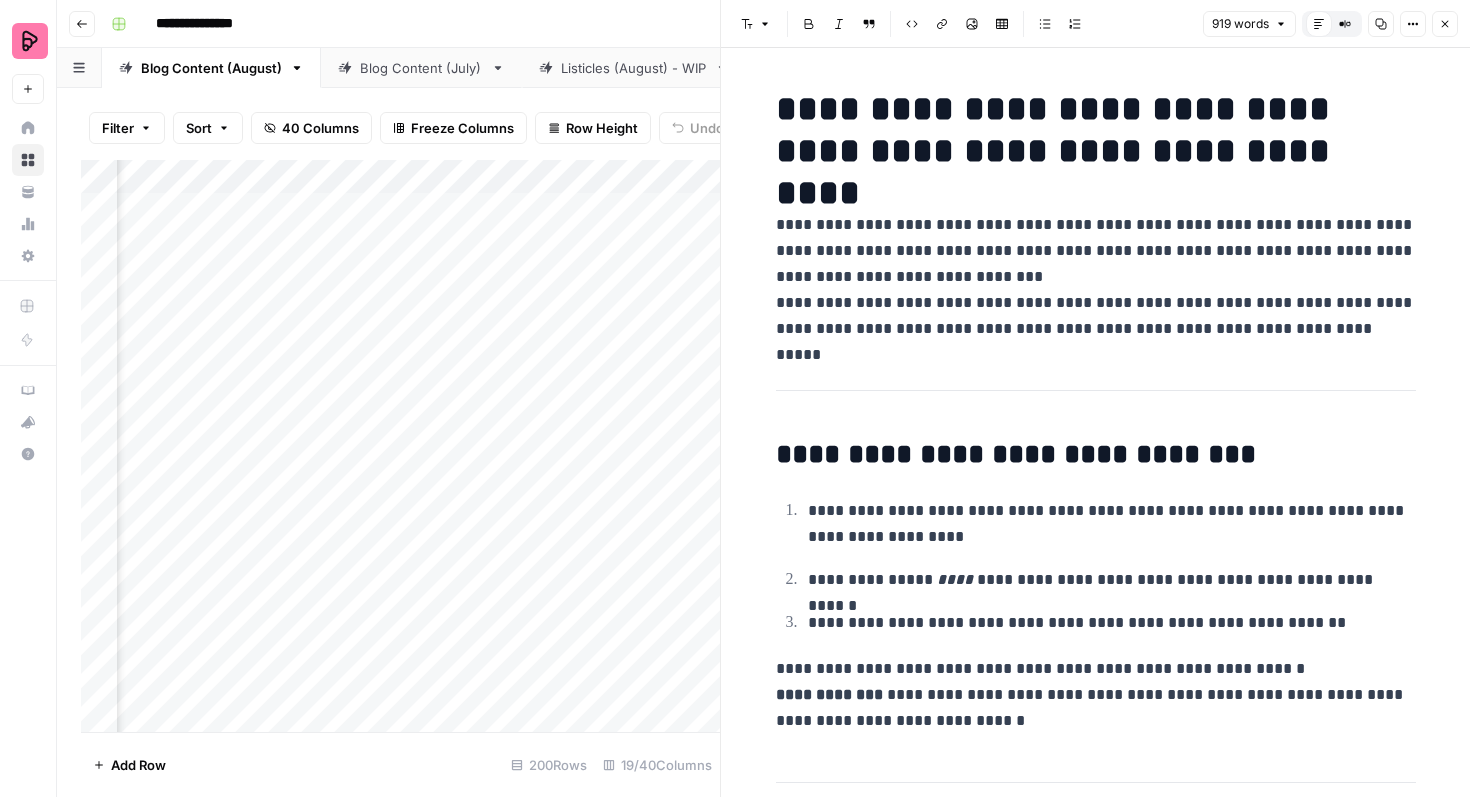 click on "**********" at bounding box center [1096, 130] 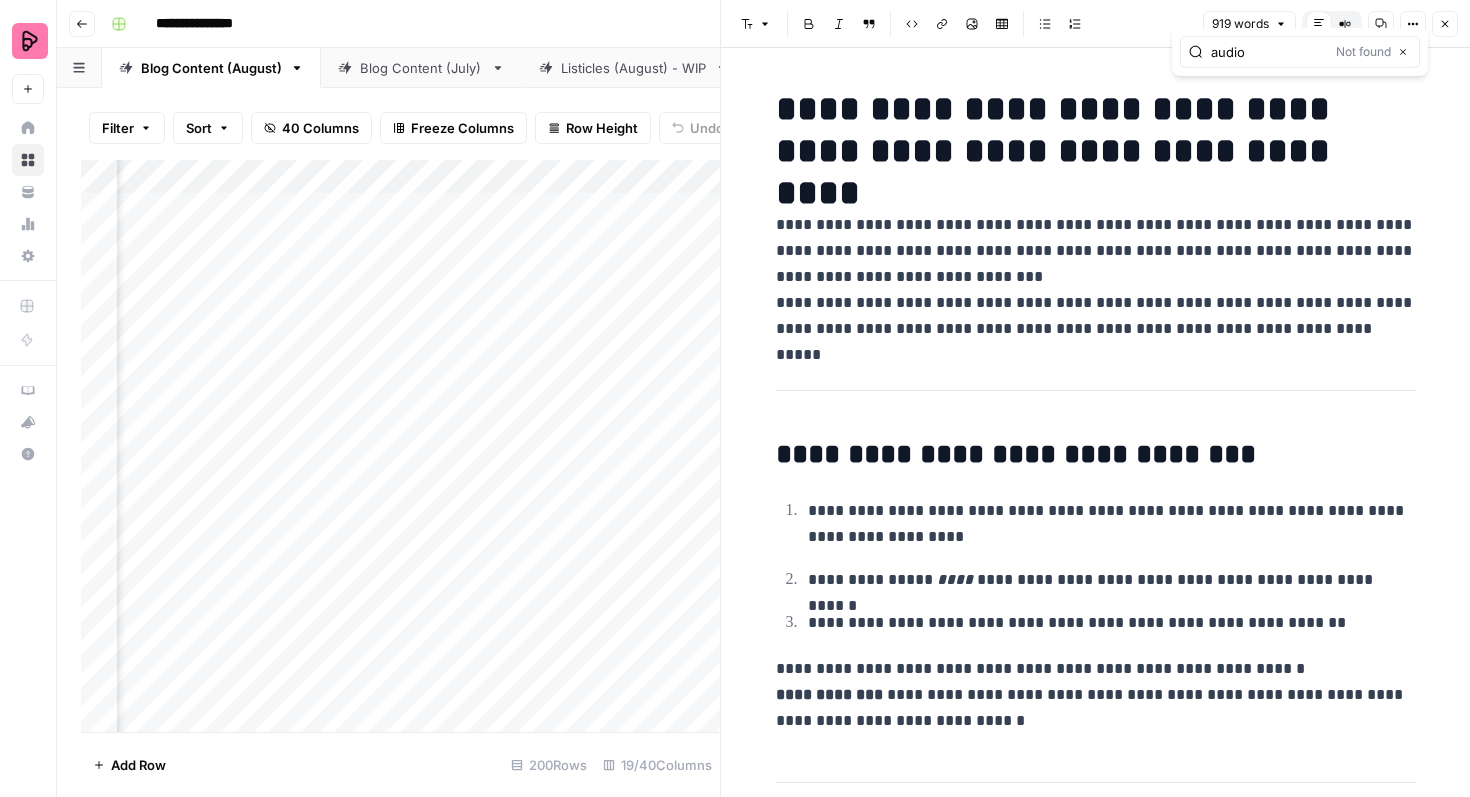 drag, startPoint x: 1275, startPoint y: 54, endPoint x: 1144, endPoint y: 54, distance: 131 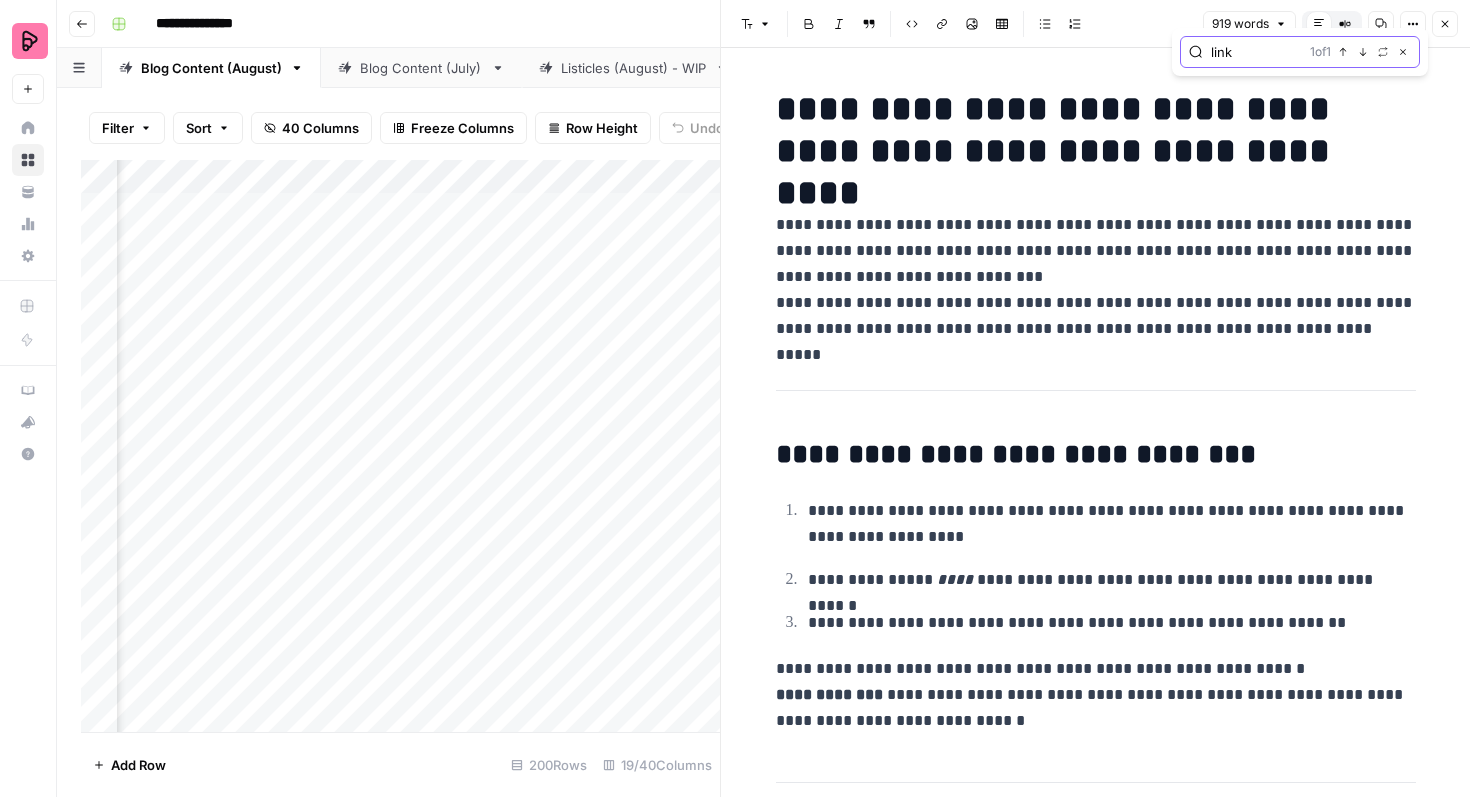 click 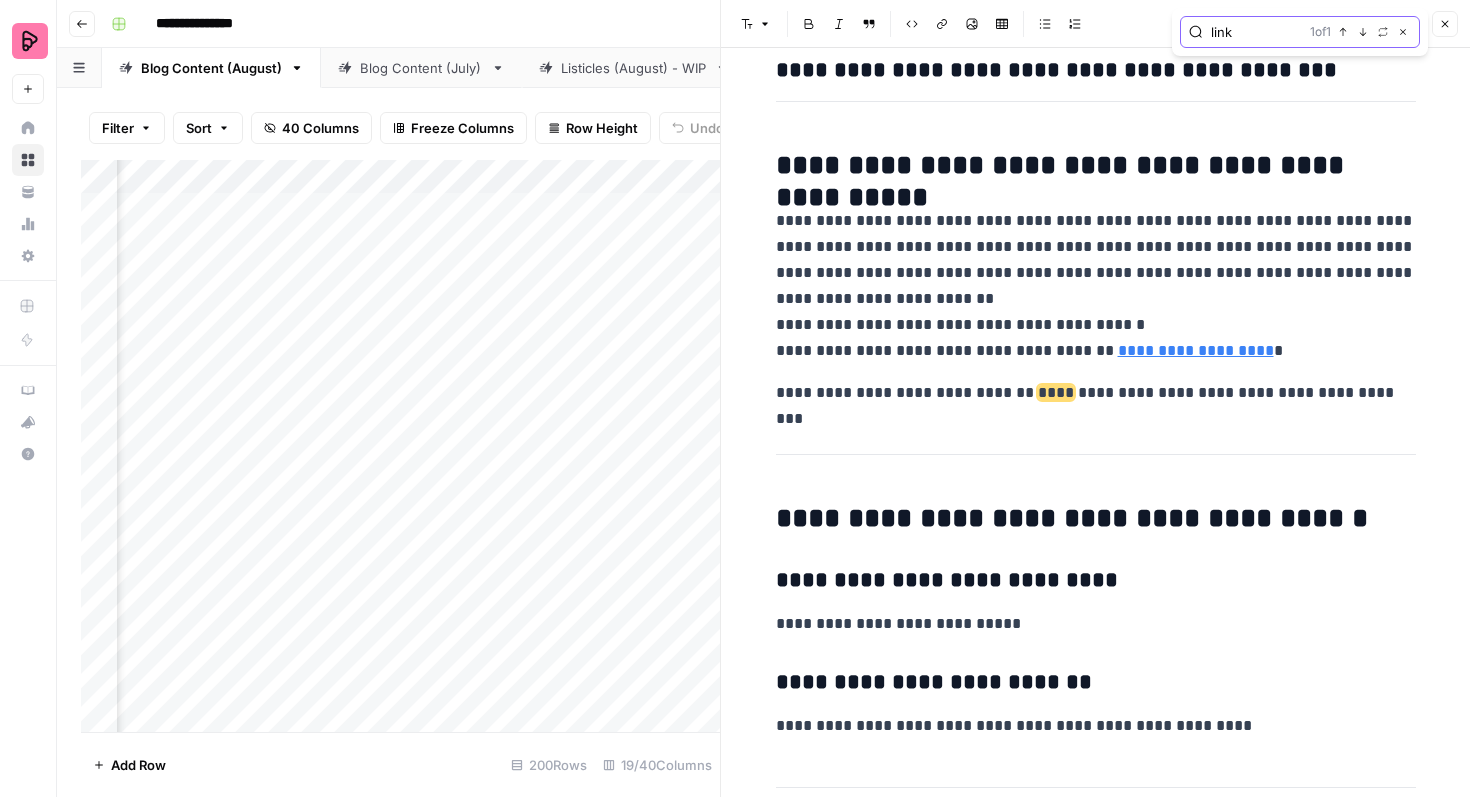 scroll, scrollTop: 4464, scrollLeft: 0, axis: vertical 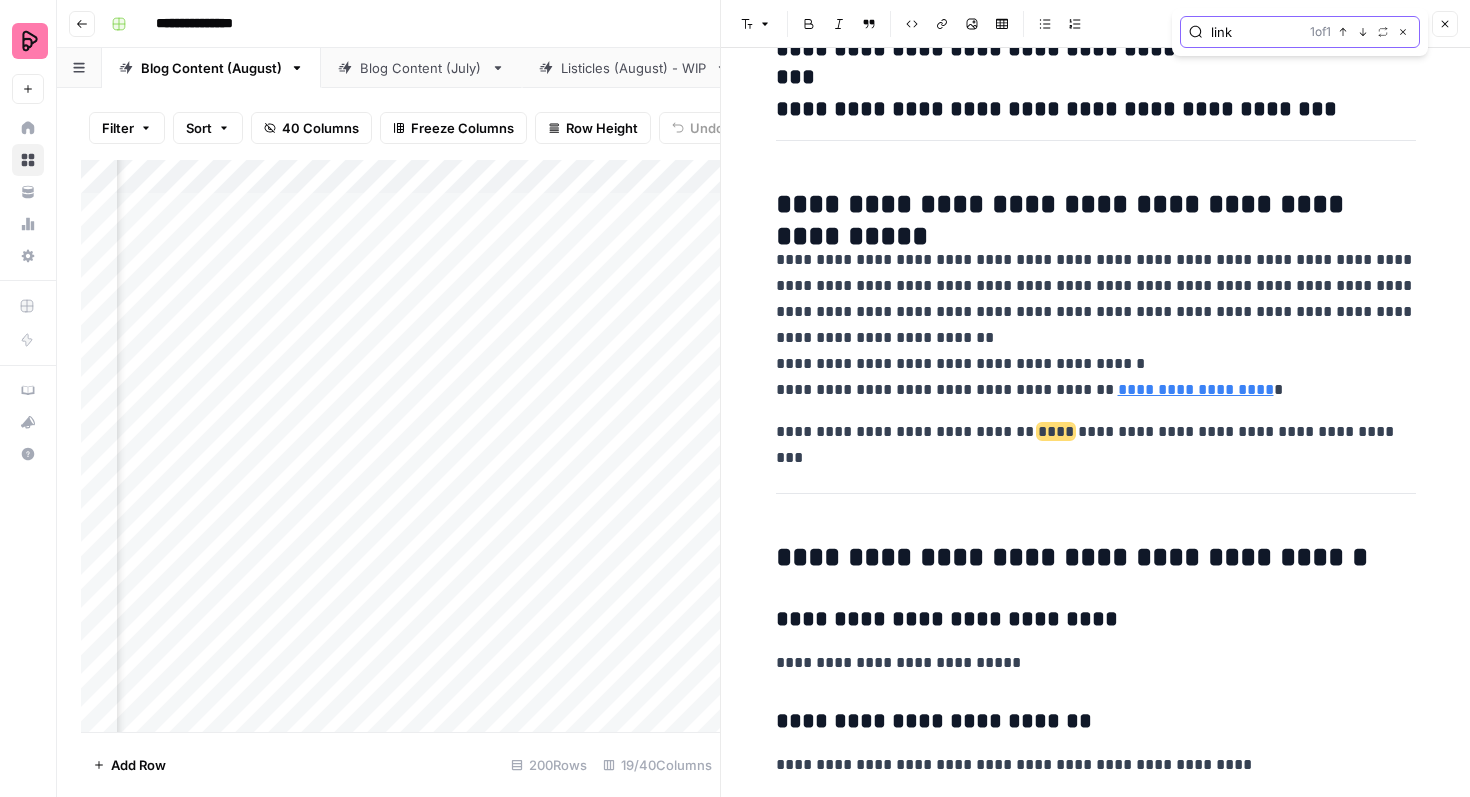 drag, startPoint x: 1252, startPoint y: 39, endPoint x: 1204, endPoint y: 38, distance: 48.010414 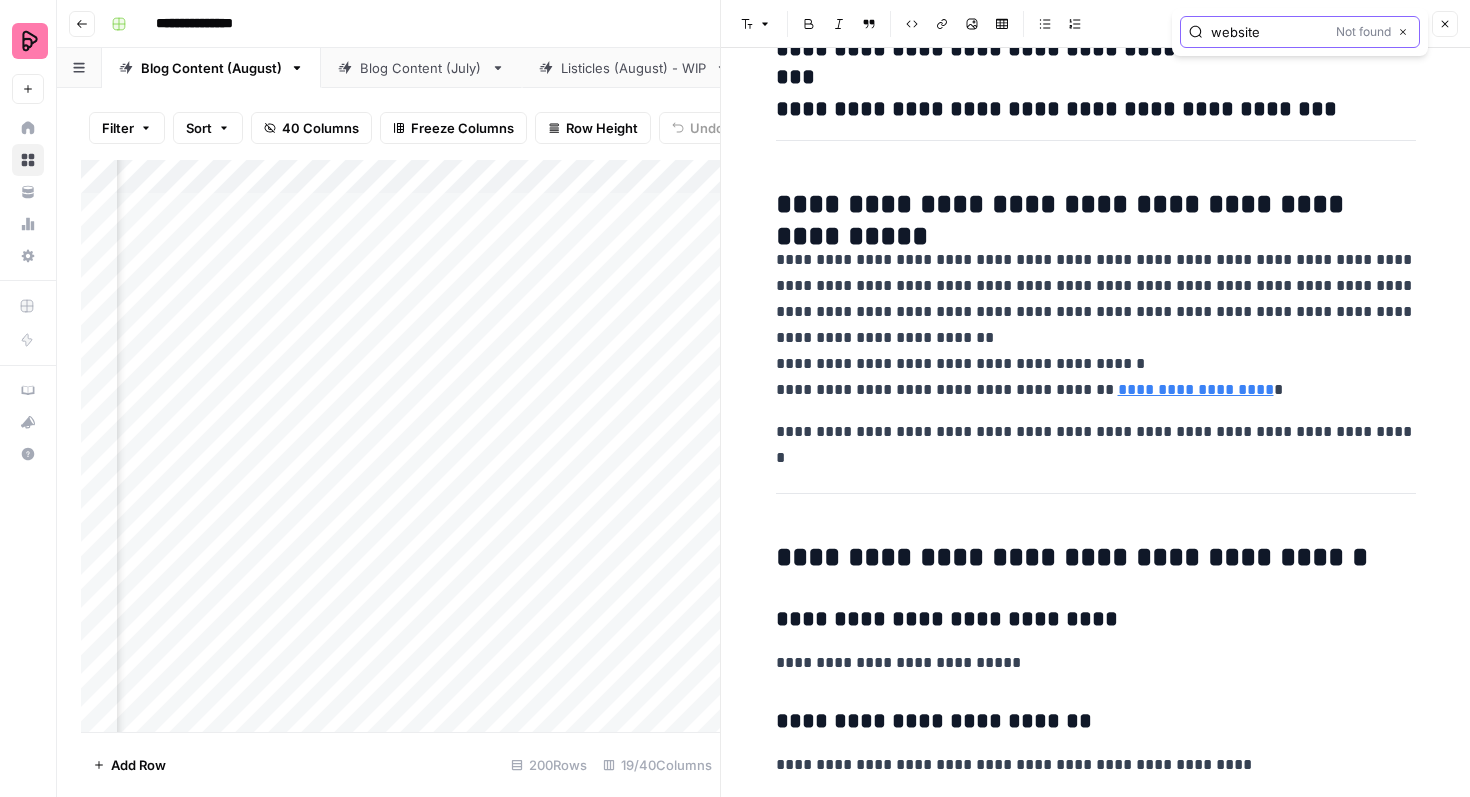 type on "website" 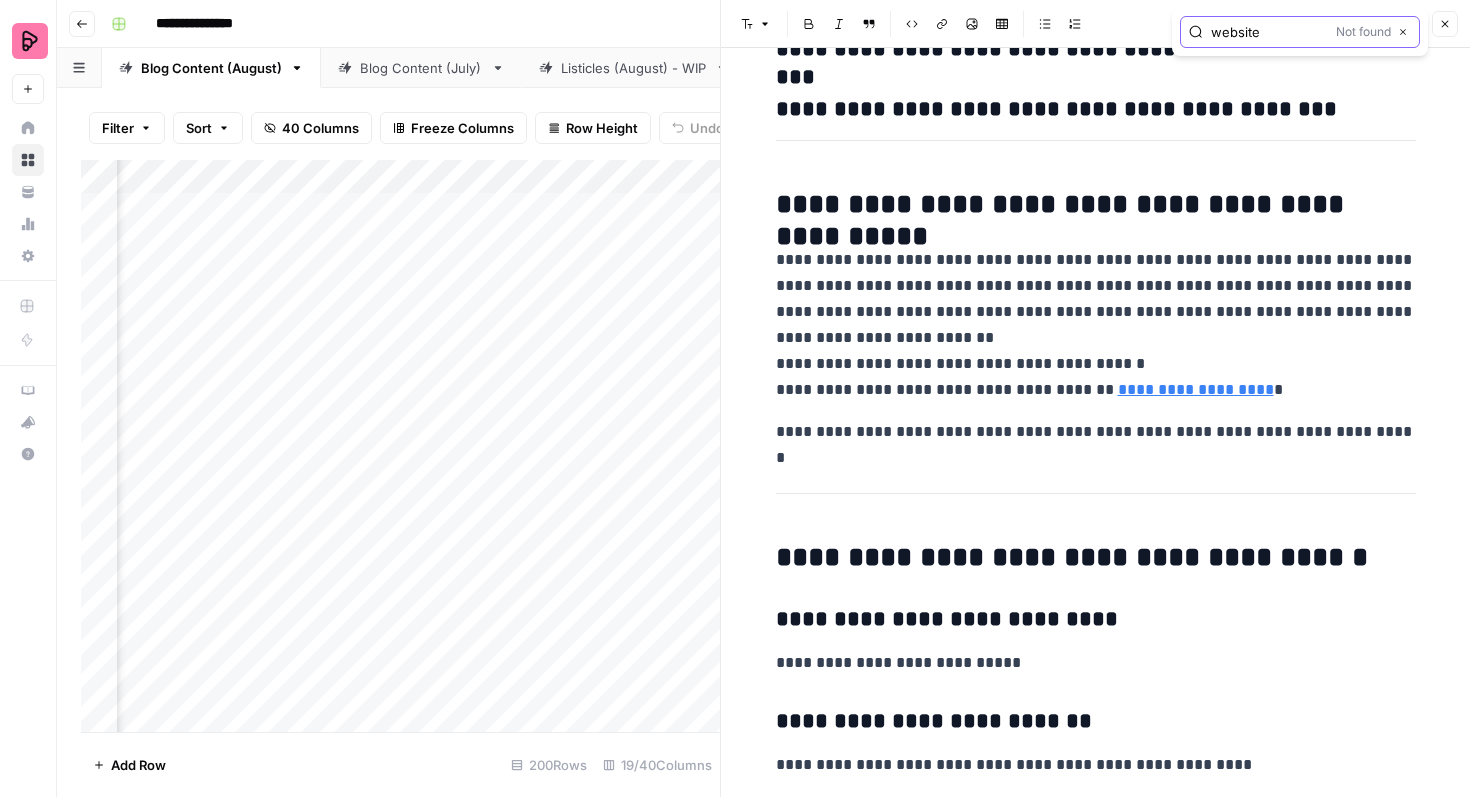 click on "Close" at bounding box center (1403, 32) 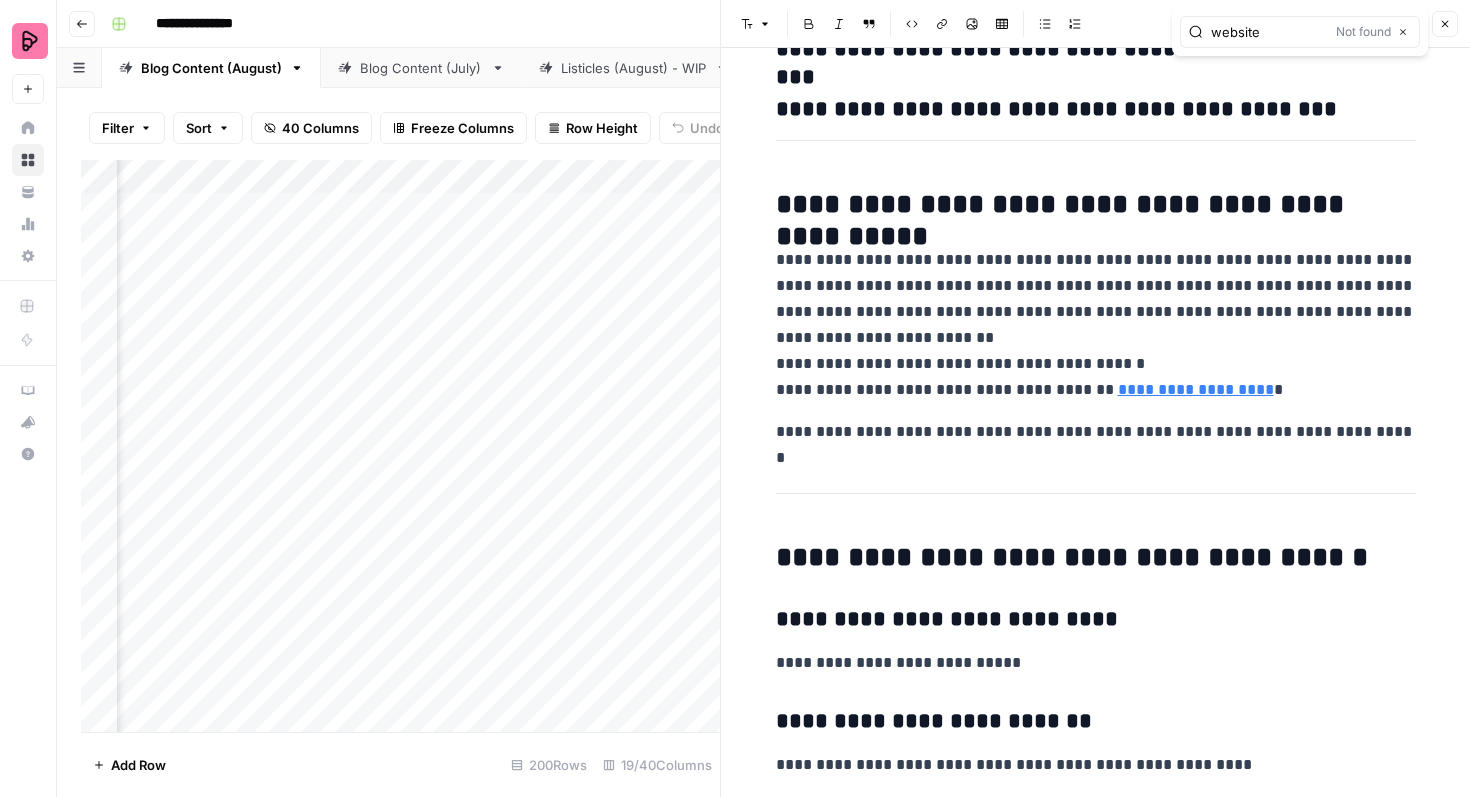 click on "919 words Default Editor Compare Old vs New Content Copy Options Close" at bounding box center (1330, 24) 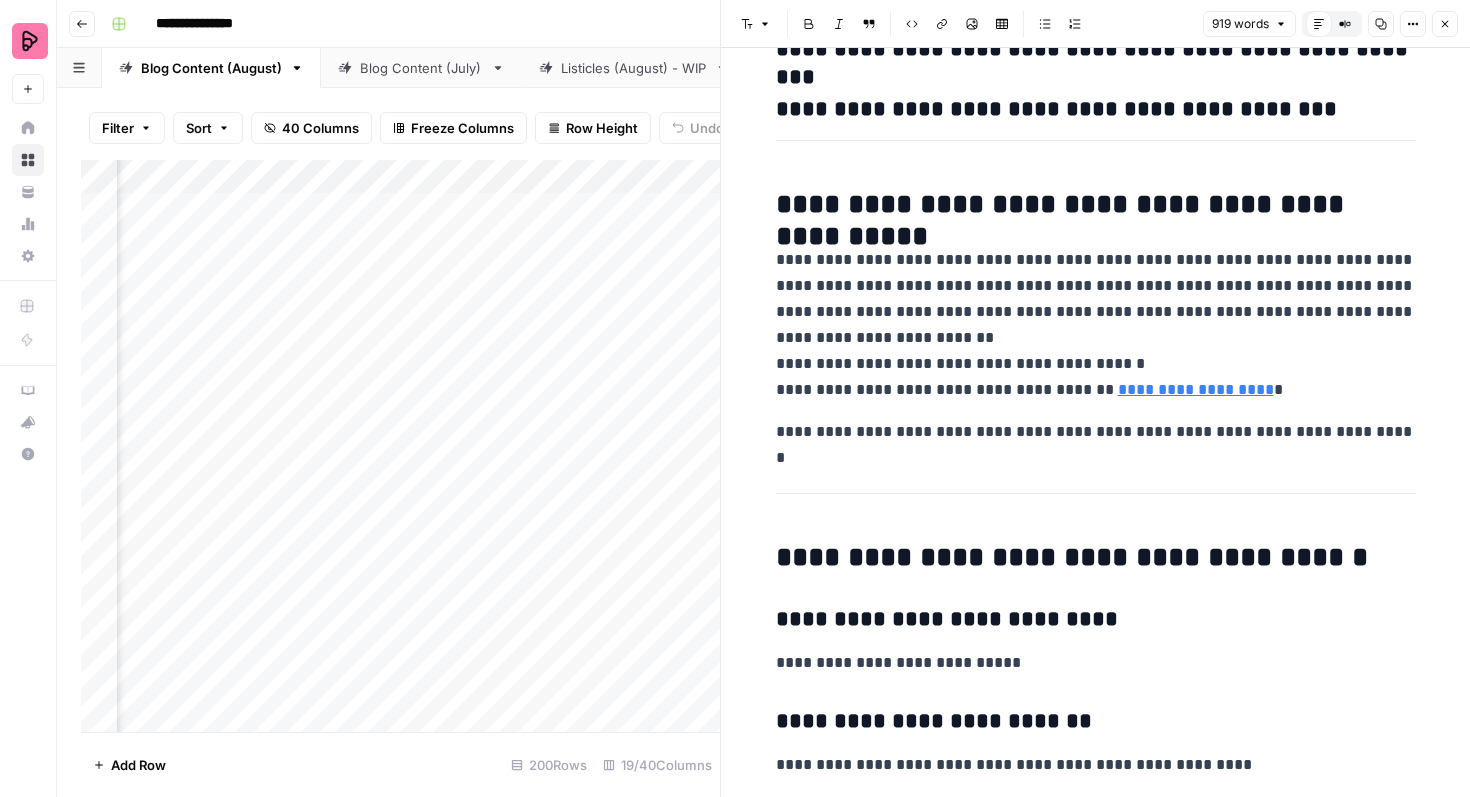 click on "Close" at bounding box center [1445, 24] 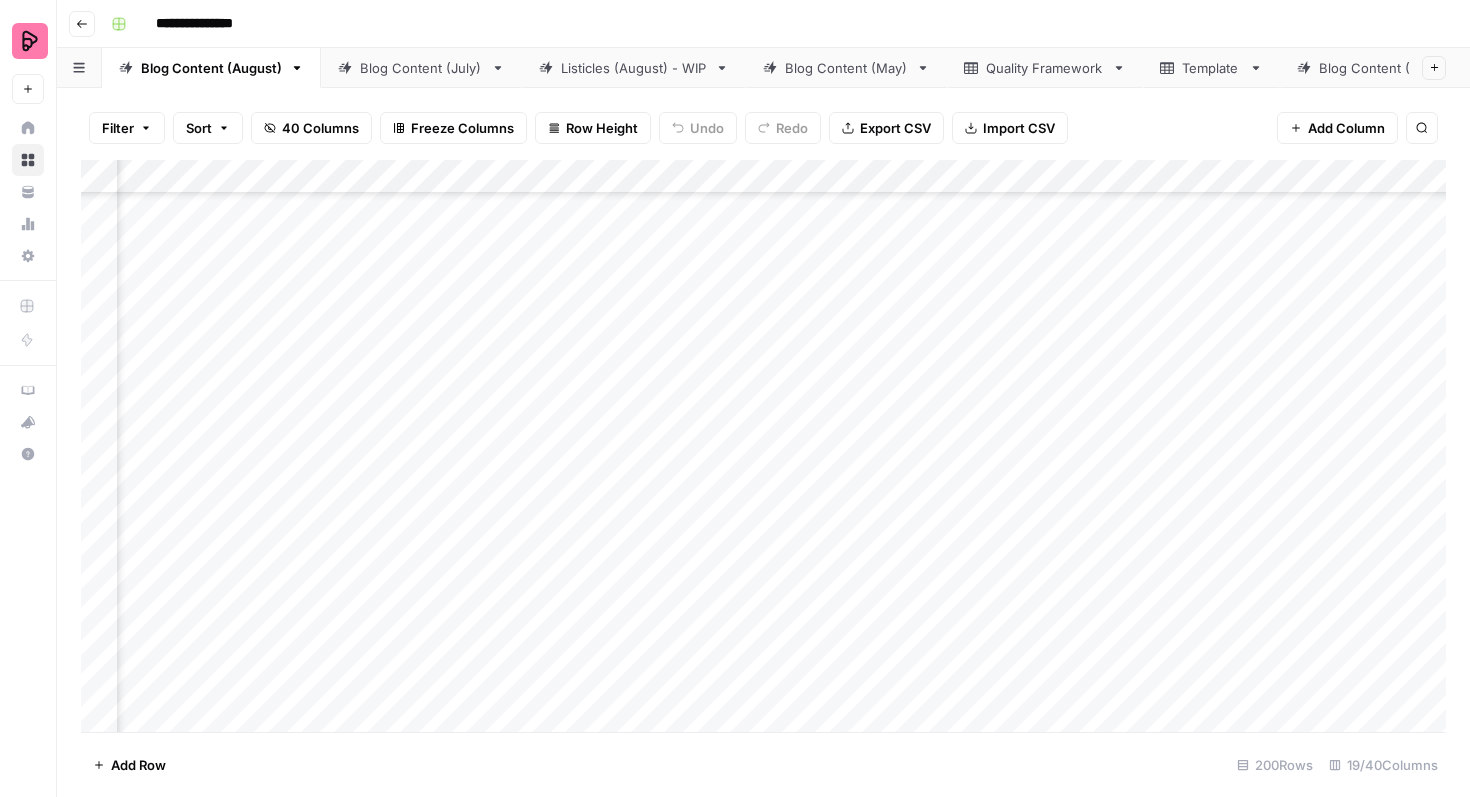 scroll, scrollTop: 196, scrollLeft: 534, axis: both 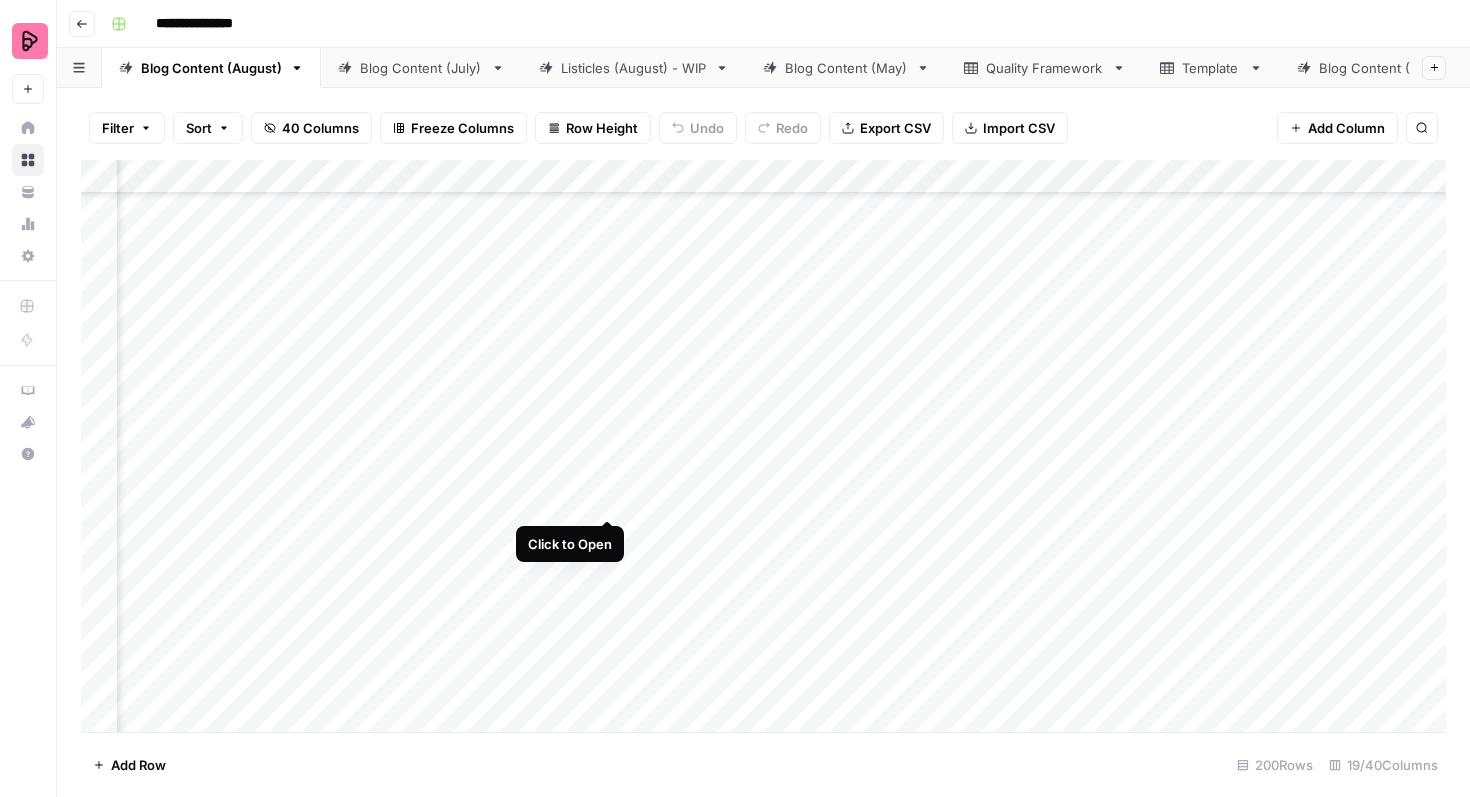 click on "Add Column" at bounding box center [763, 446] 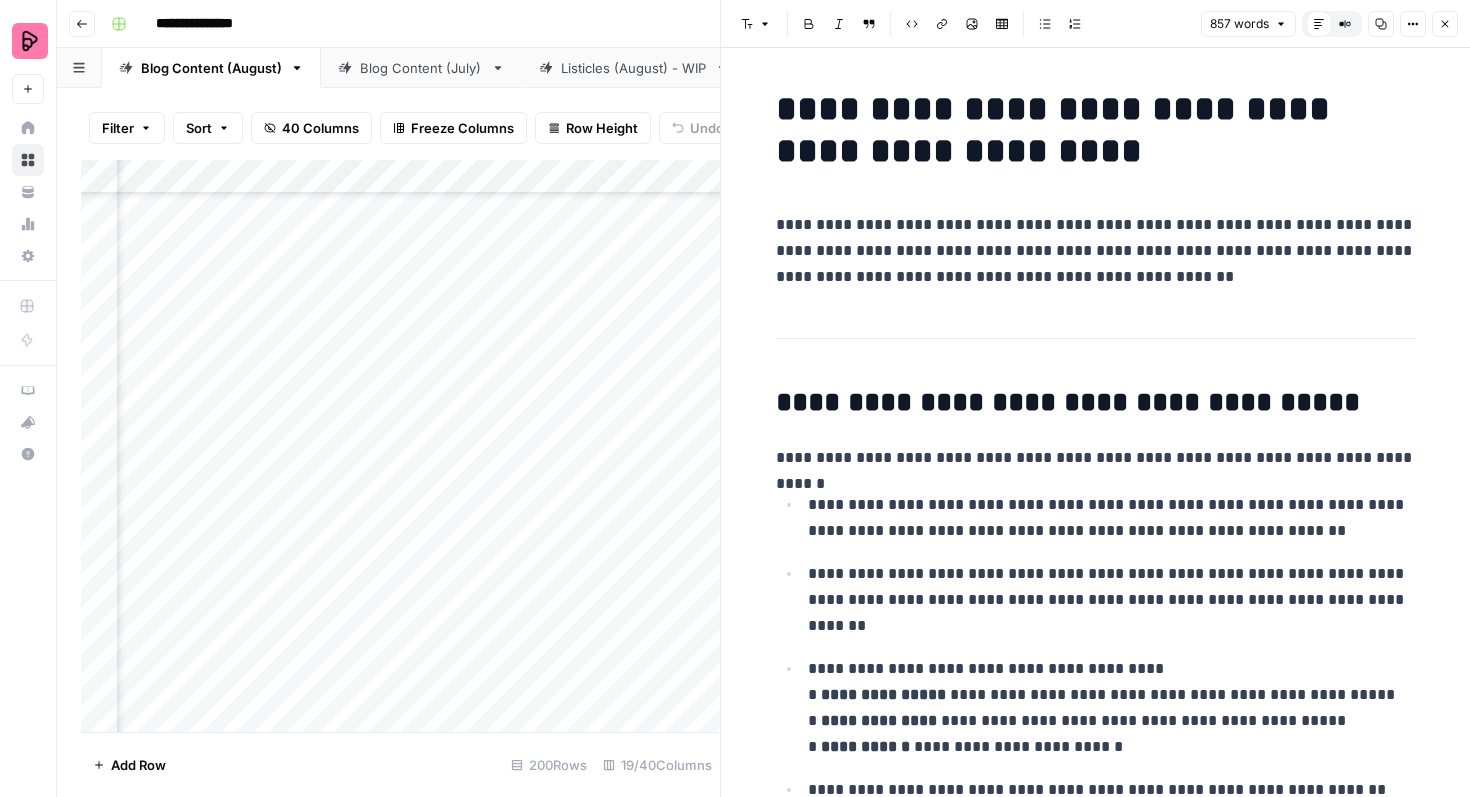click on "**********" at bounding box center [1096, 251] 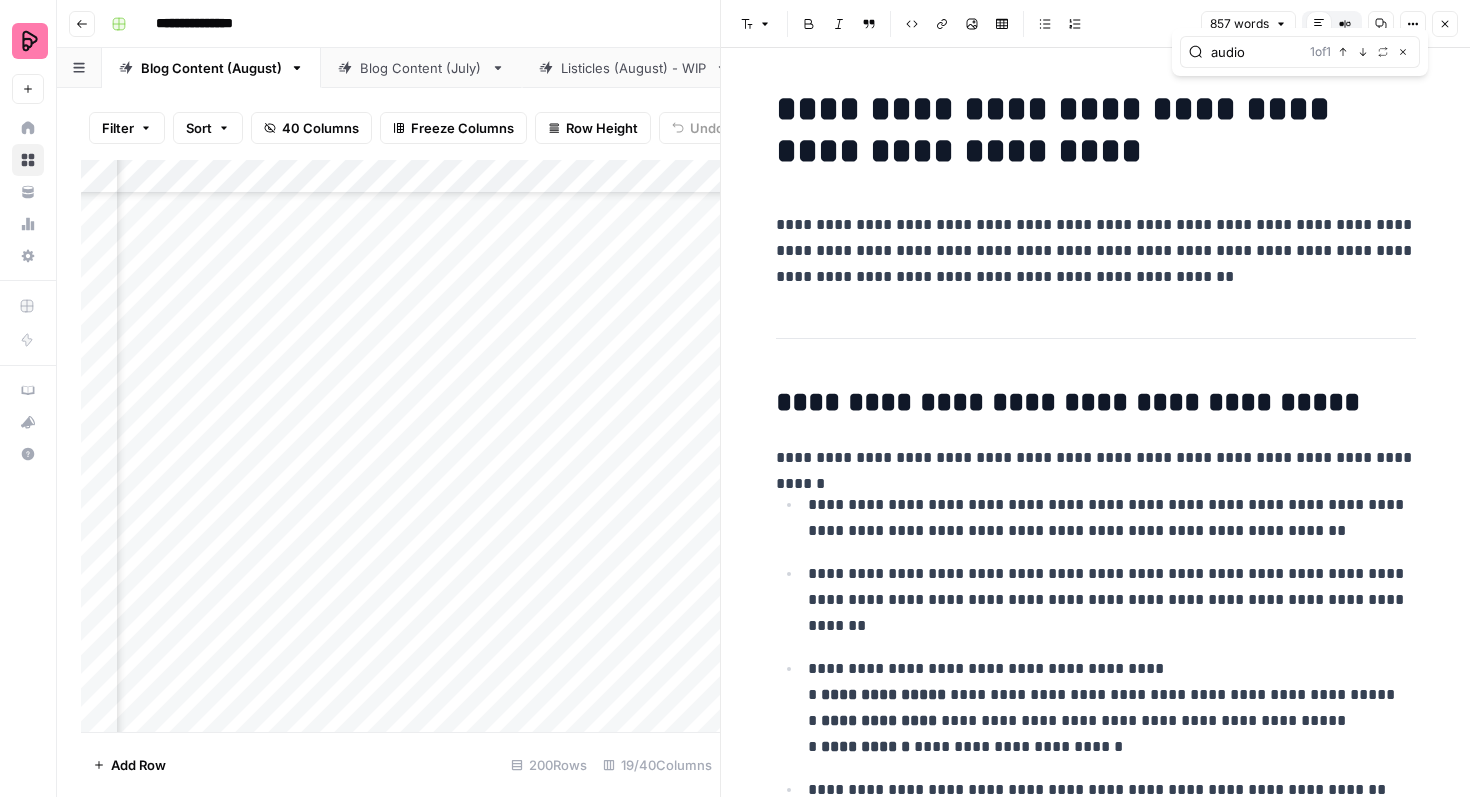 type on "audio" 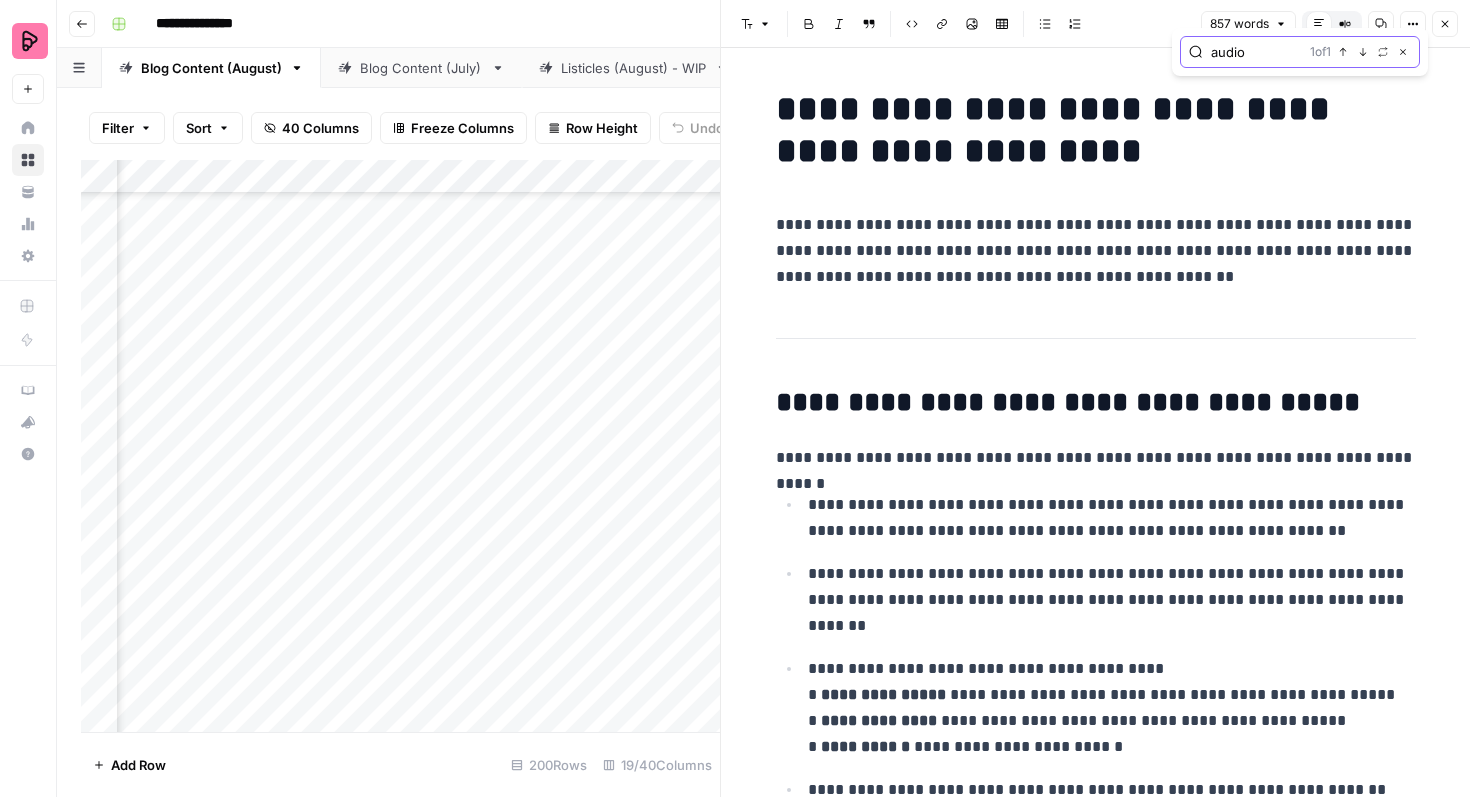click 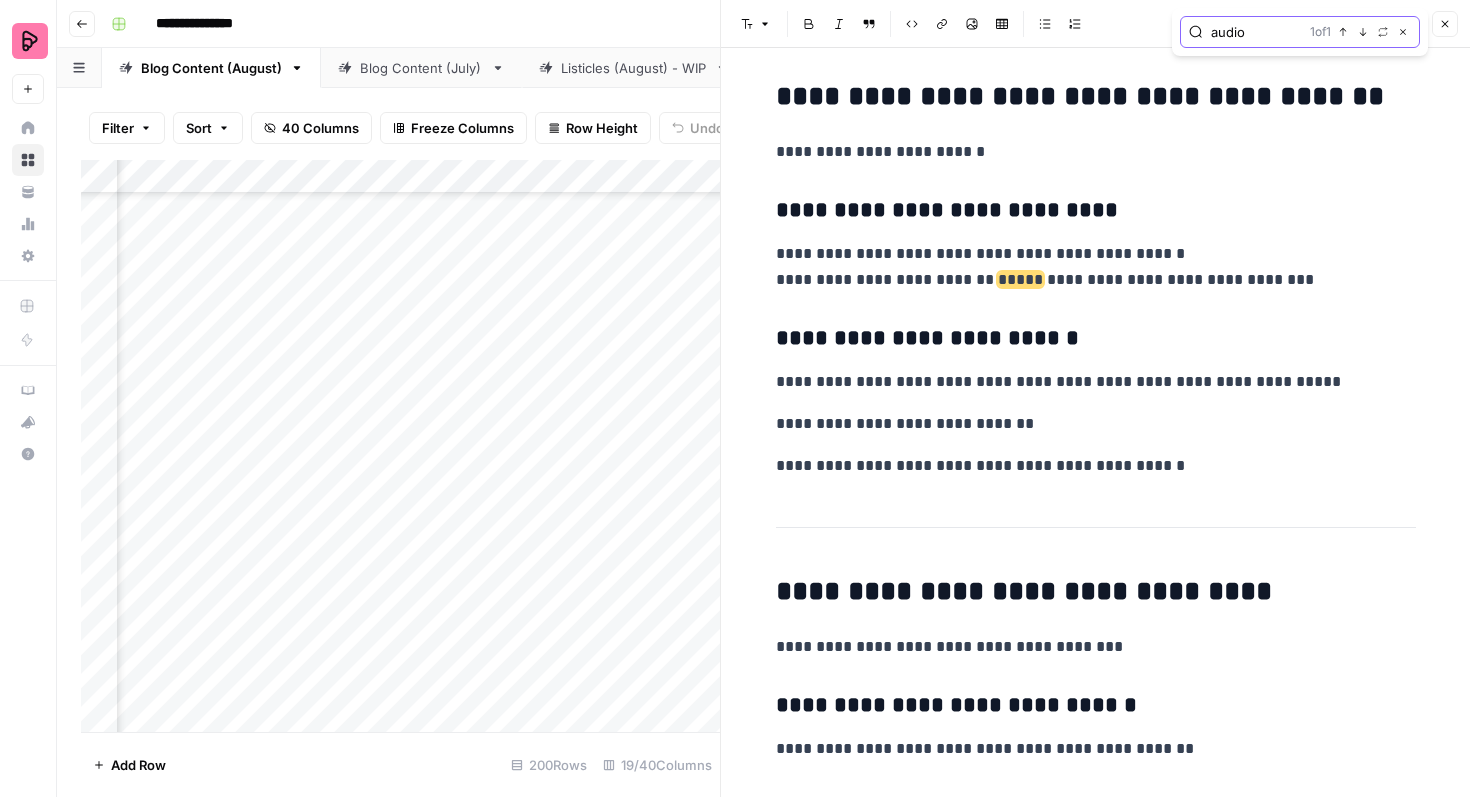 scroll, scrollTop: 2914, scrollLeft: 0, axis: vertical 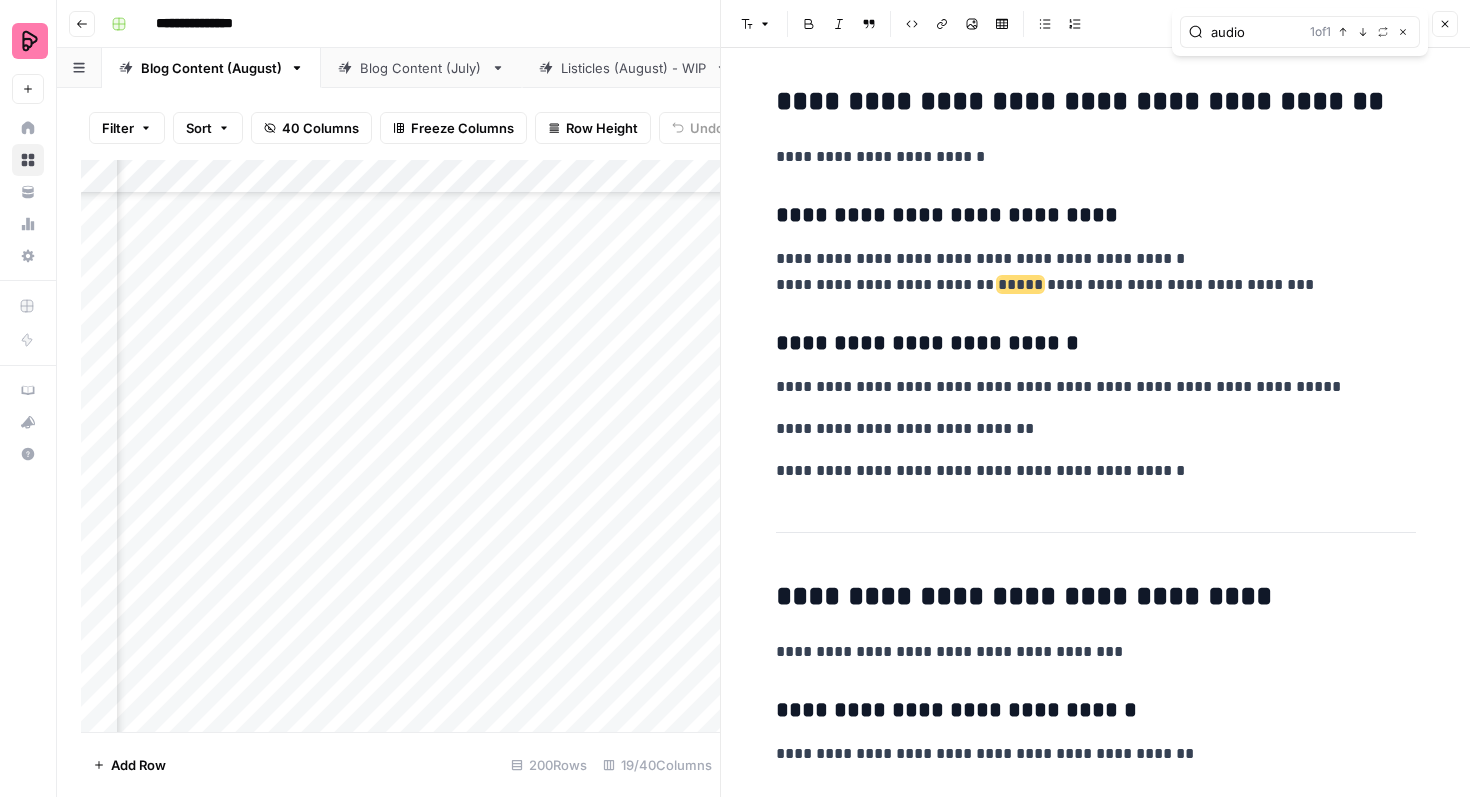click 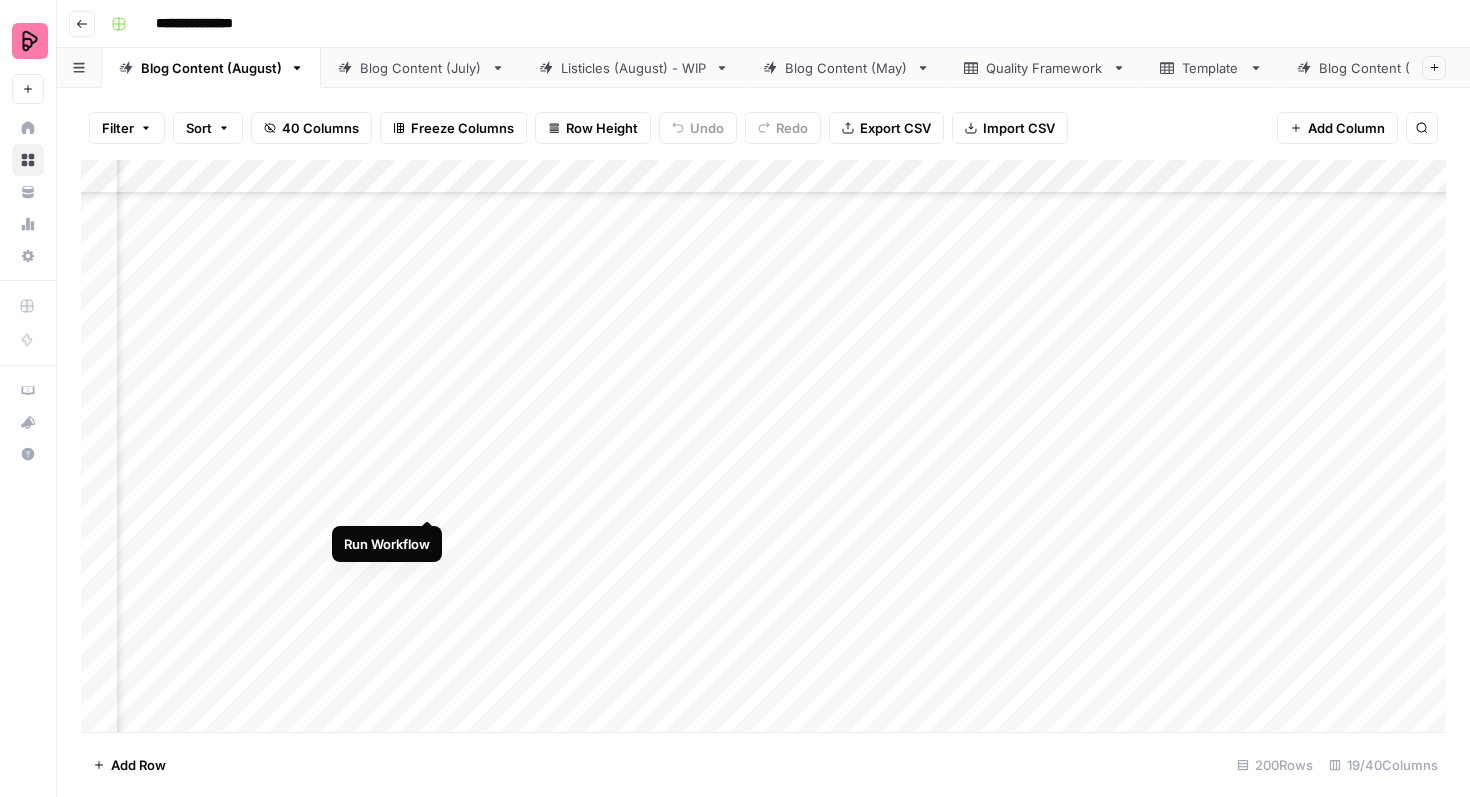 click on "Add Column" at bounding box center (763, 446) 